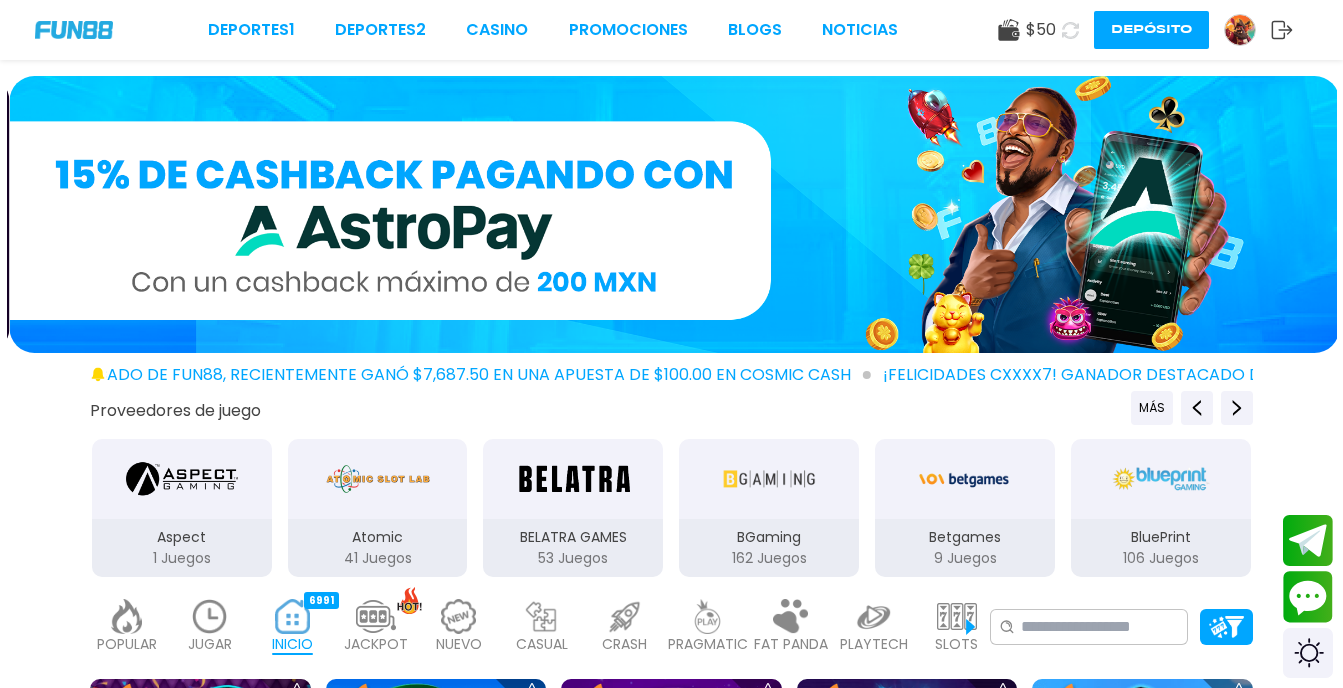 scroll, scrollTop: 0, scrollLeft: 0, axis: both 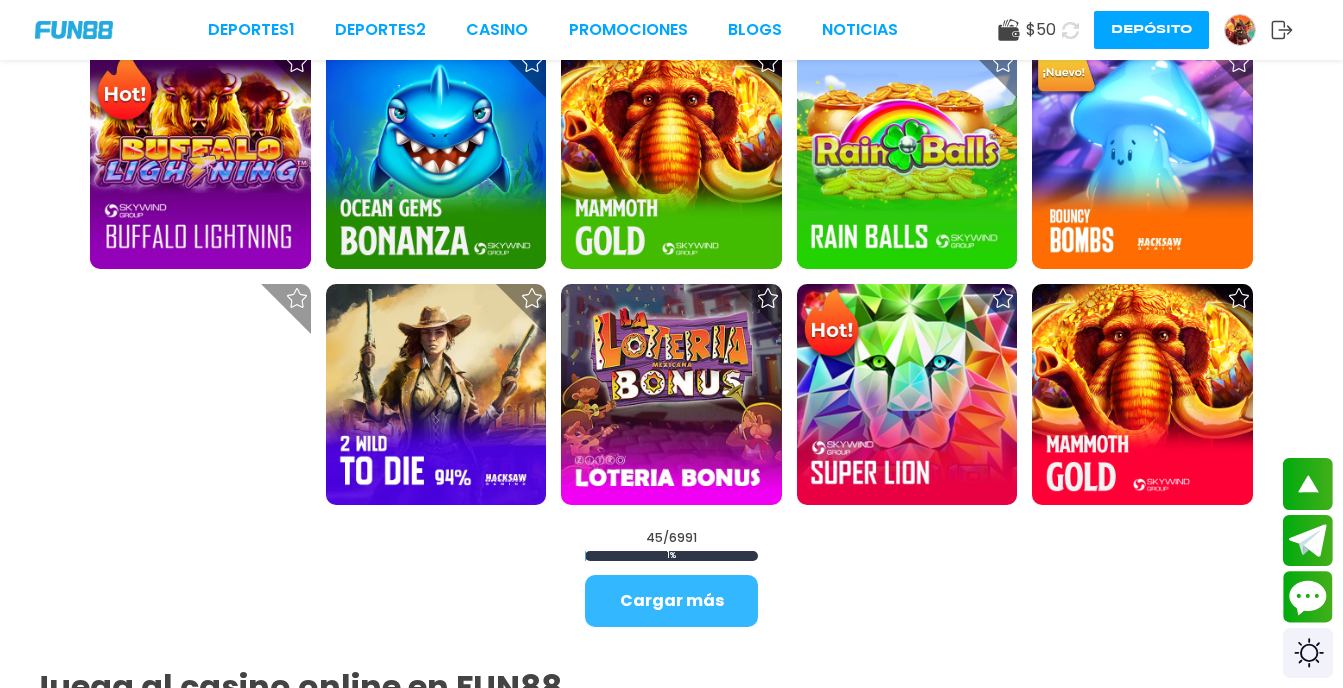 click on "Cargar más" at bounding box center [671, 601] 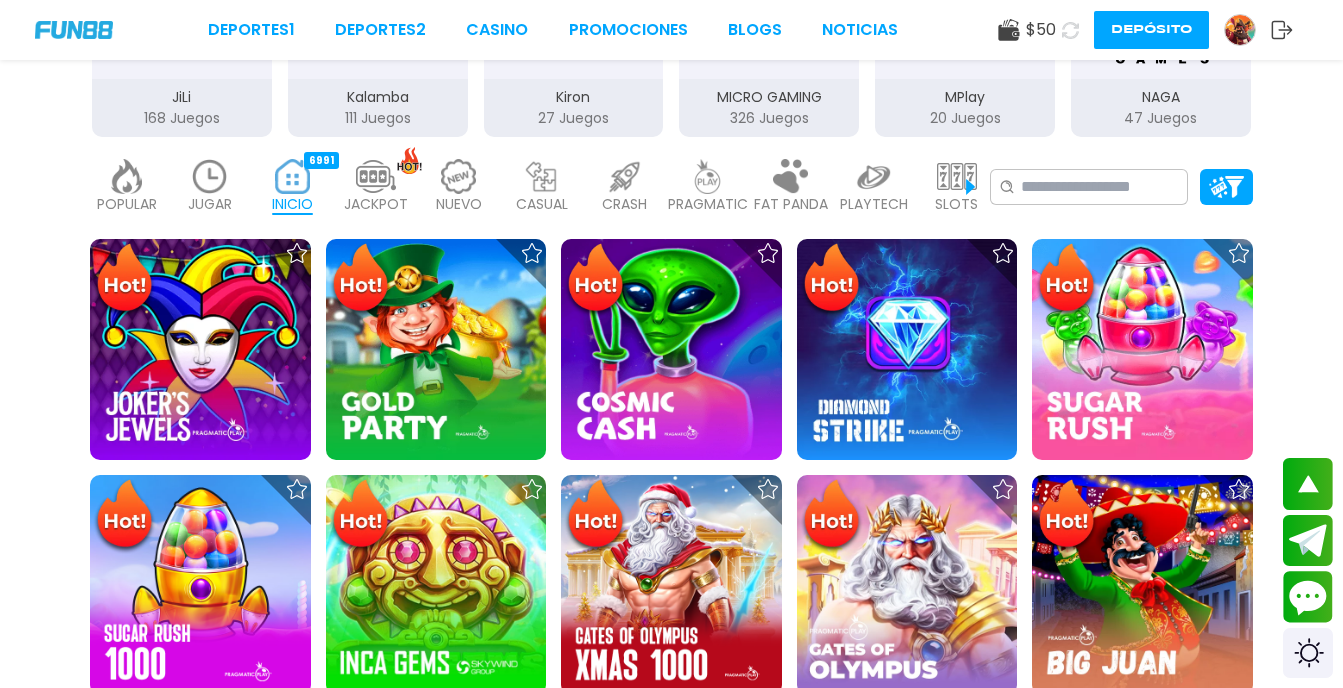 scroll, scrollTop: 400, scrollLeft: 0, axis: vertical 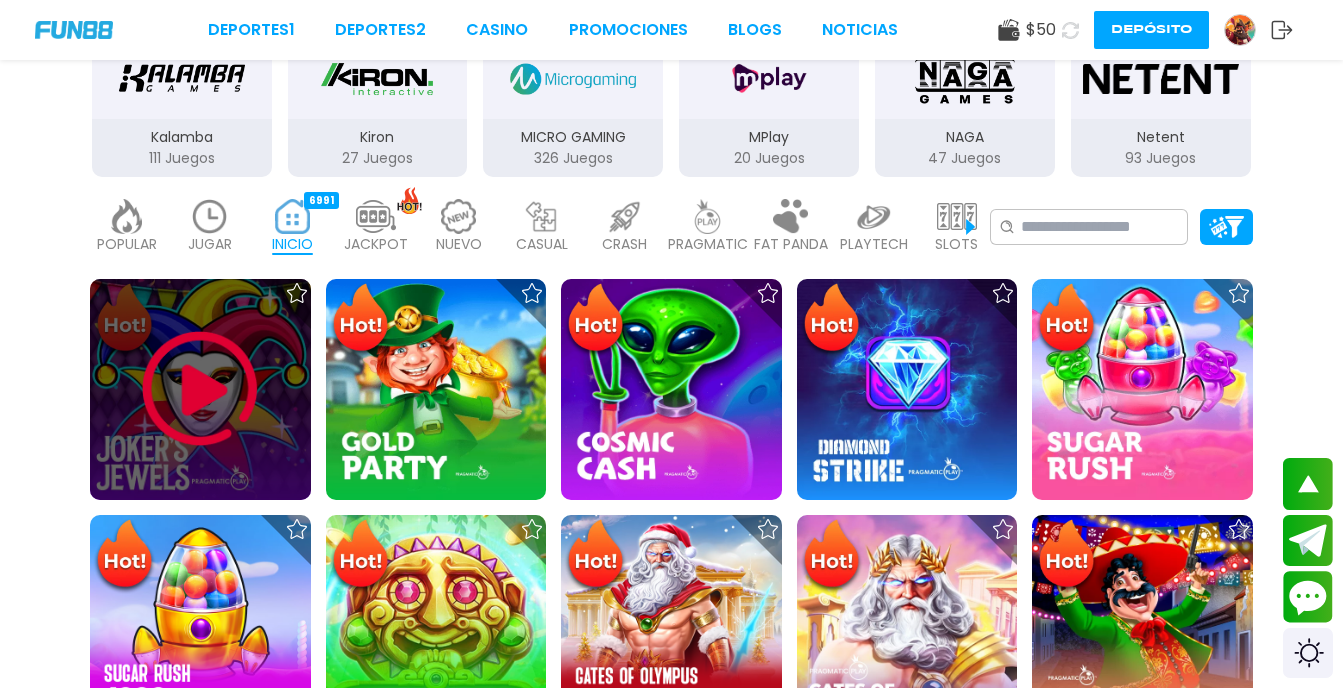 click at bounding box center (200, 389) 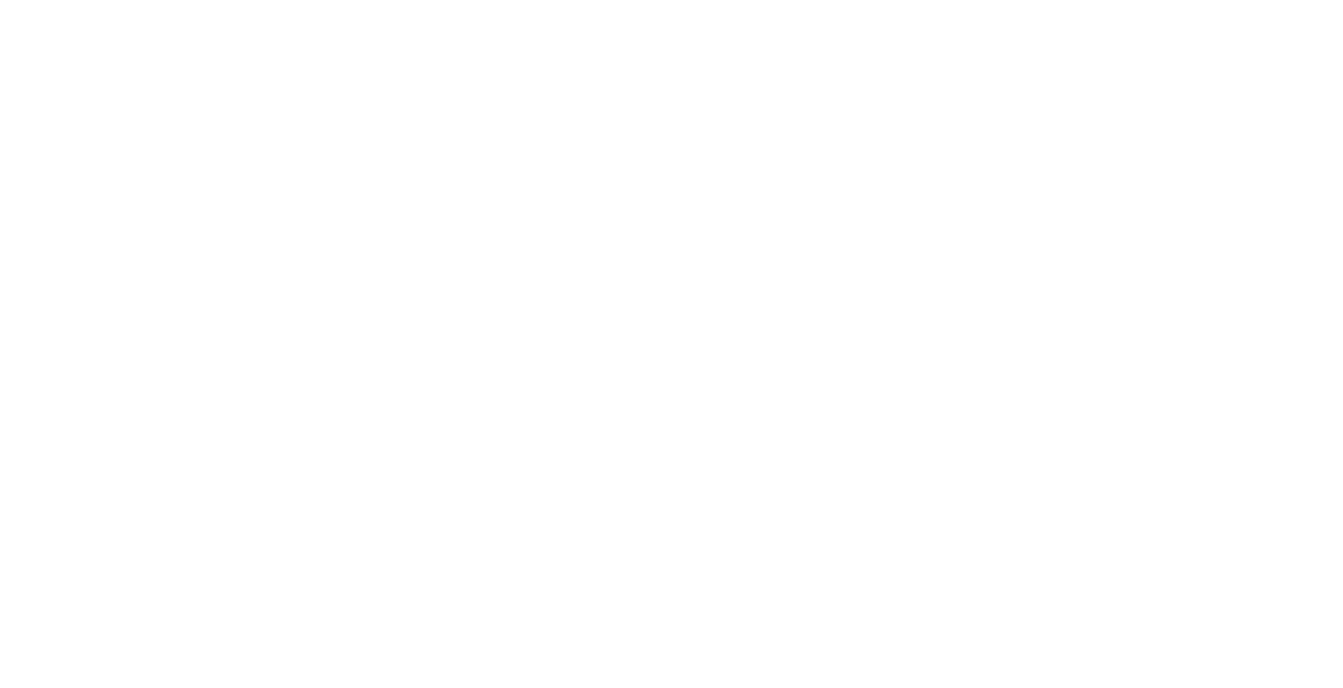 scroll, scrollTop: 0, scrollLeft: 0, axis: both 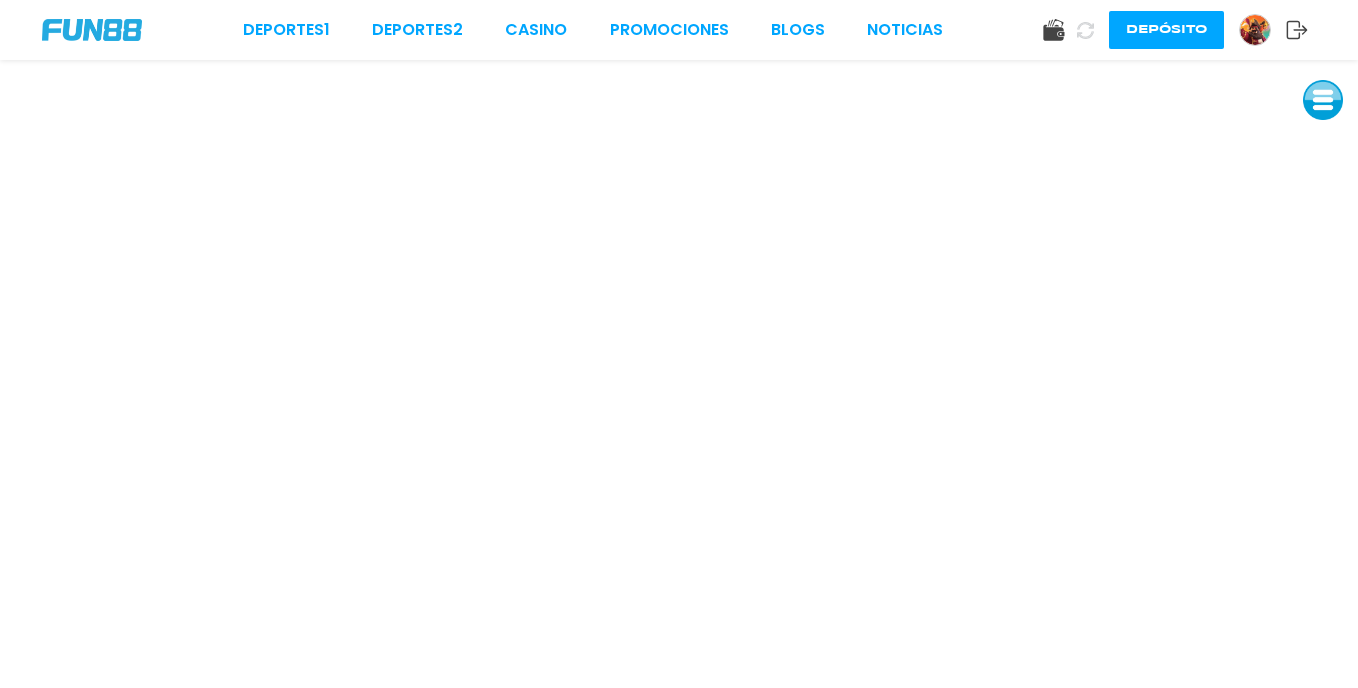 click at bounding box center (1323, 100) 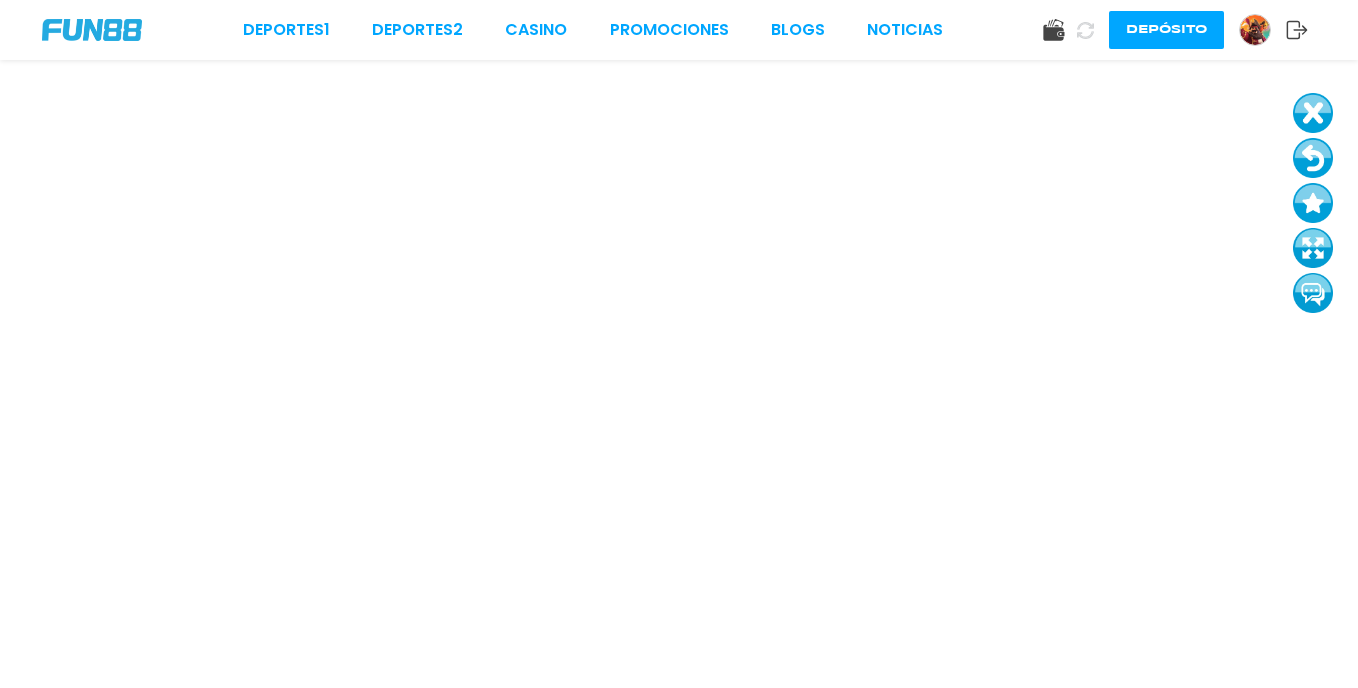 drag, startPoint x: 1335, startPoint y: 131, endPoint x: 1324, endPoint y: 144, distance: 17.029387 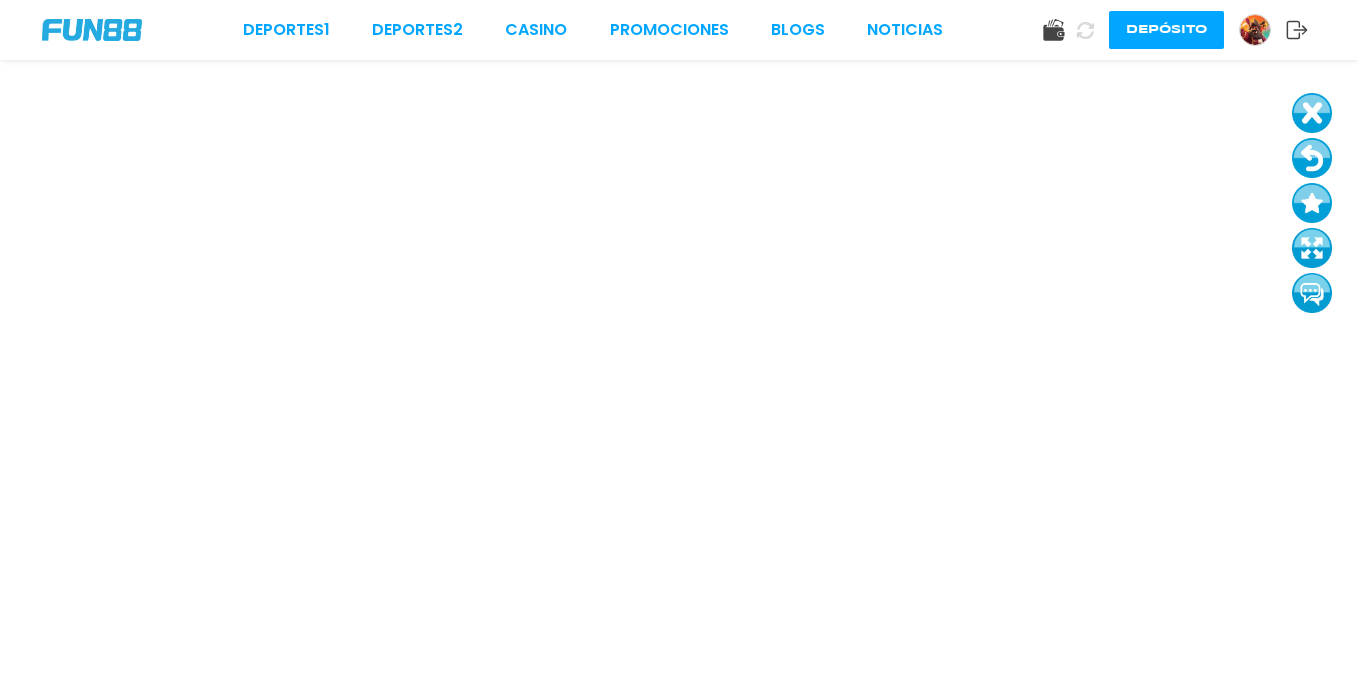 click at bounding box center (1312, 158) 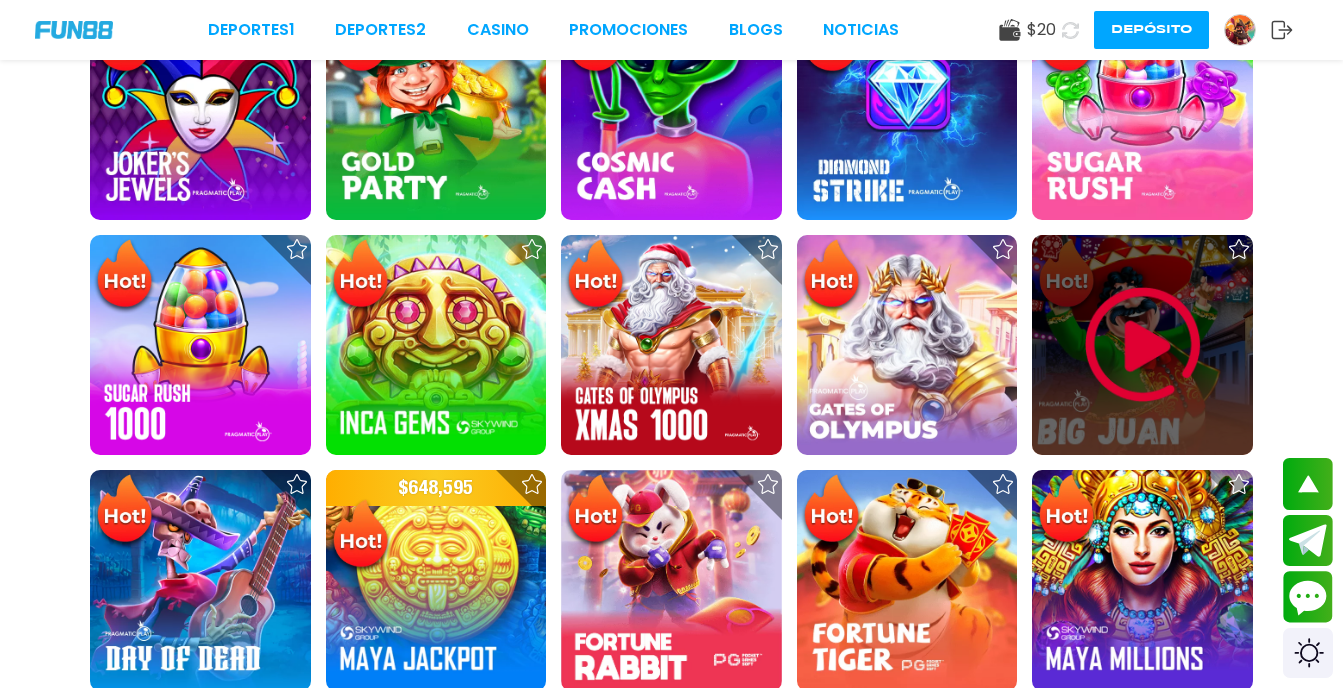 scroll, scrollTop: 640, scrollLeft: 0, axis: vertical 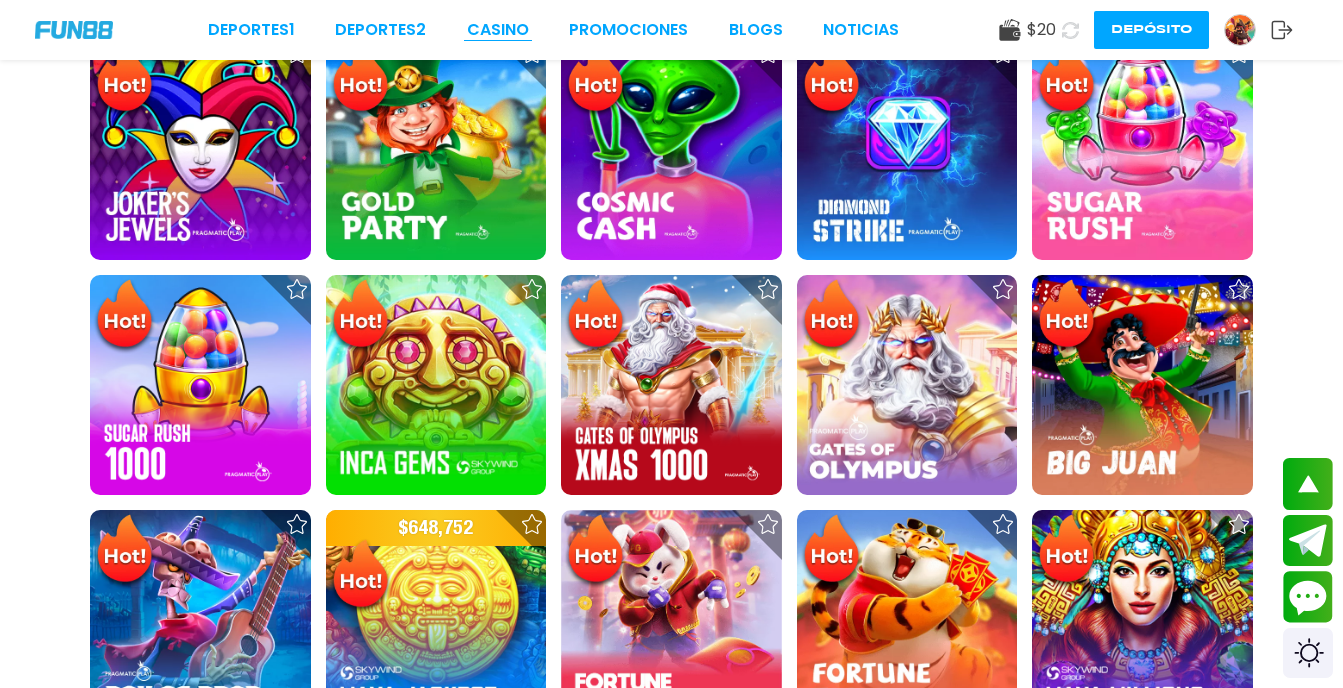 drag, startPoint x: 495, startPoint y: 44, endPoint x: 496, endPoint y: 31, distance: 13.038404 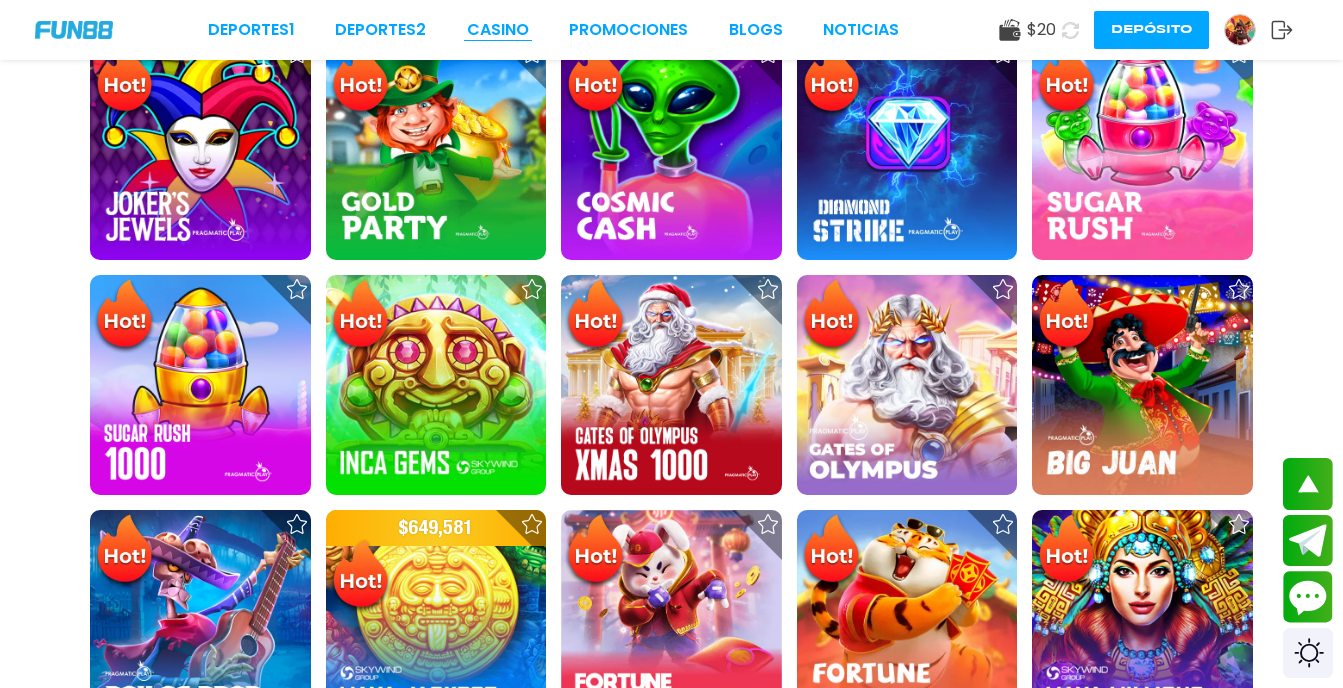 click on "CASINO" at bounding box center (498, 30) 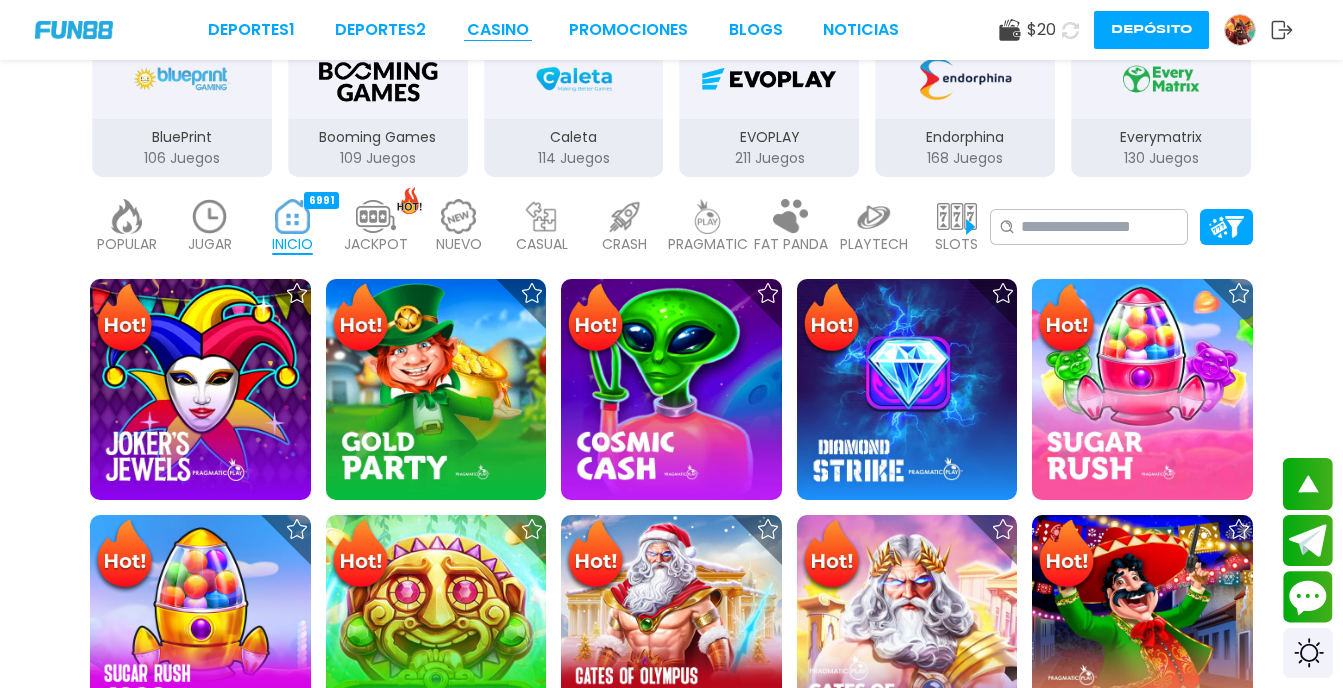 scroll, scrollTop: 440, scrollLeft: 0, axis: vertical 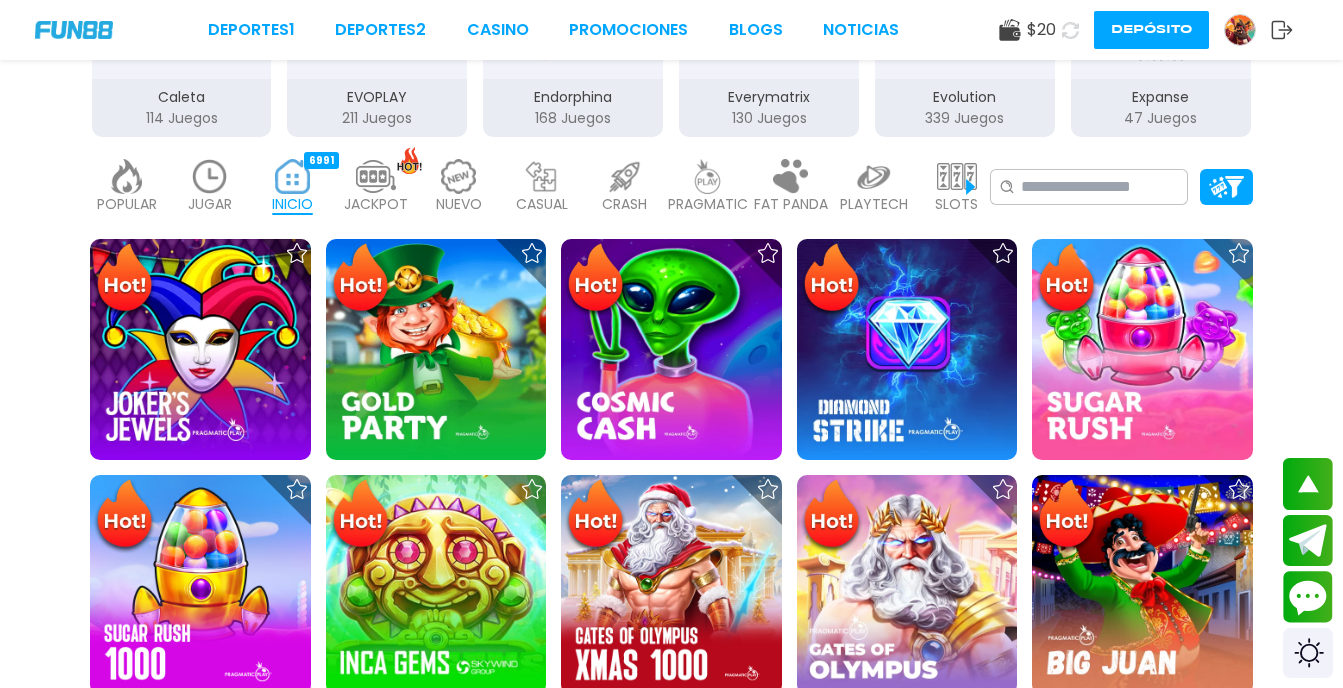 click on "POPULAR 40 JUGAR 2 INICIO 6991 JACKPOT 133 NUEVO 979 CASUAL 17 CRASH 35 PRAGMATIC 492 FAT PANDA 9 PLAYTECH 41 SLOTS 6059 BINGO 143 EN VIVO 849 CARTAS 197 OTROS 334" at bounding box center (540, 187) 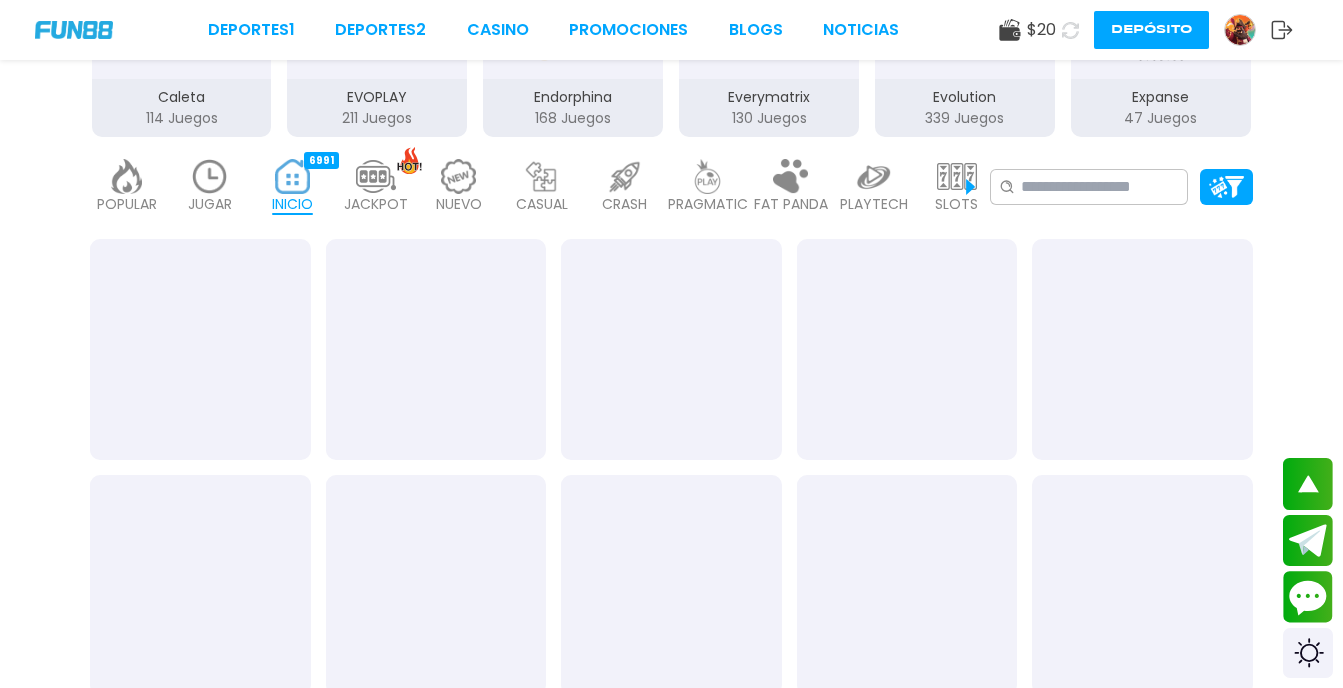 click on "PRAGMATIC 492" at bounding box center (707, 187) 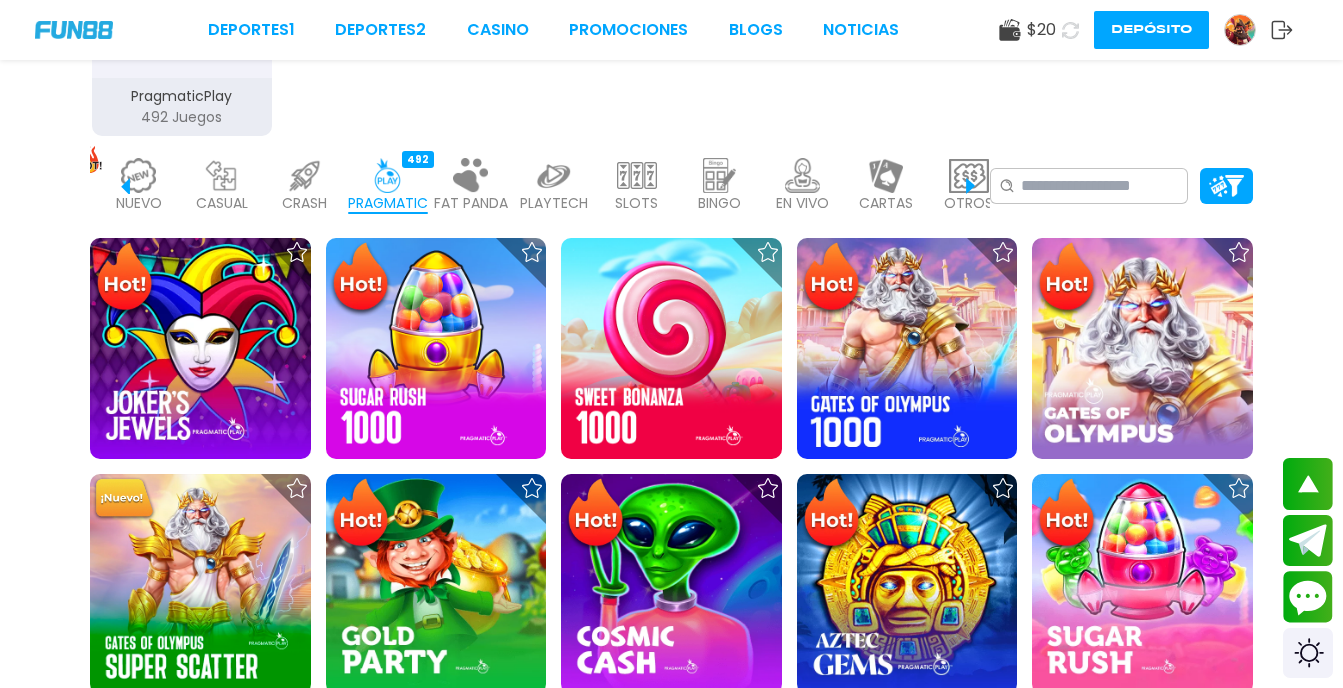scroll, scrollTop: 0, scrollLeft: 359, axis: horizontal 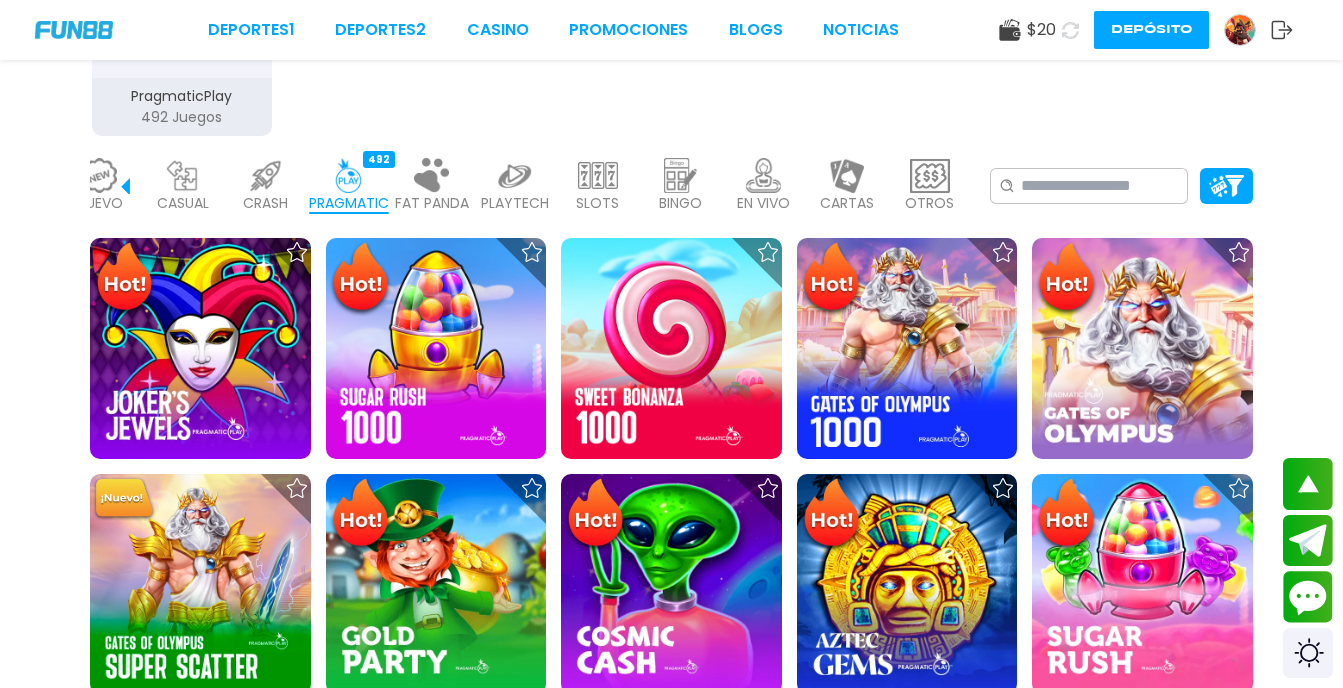 click at bounding box center [681, 175] 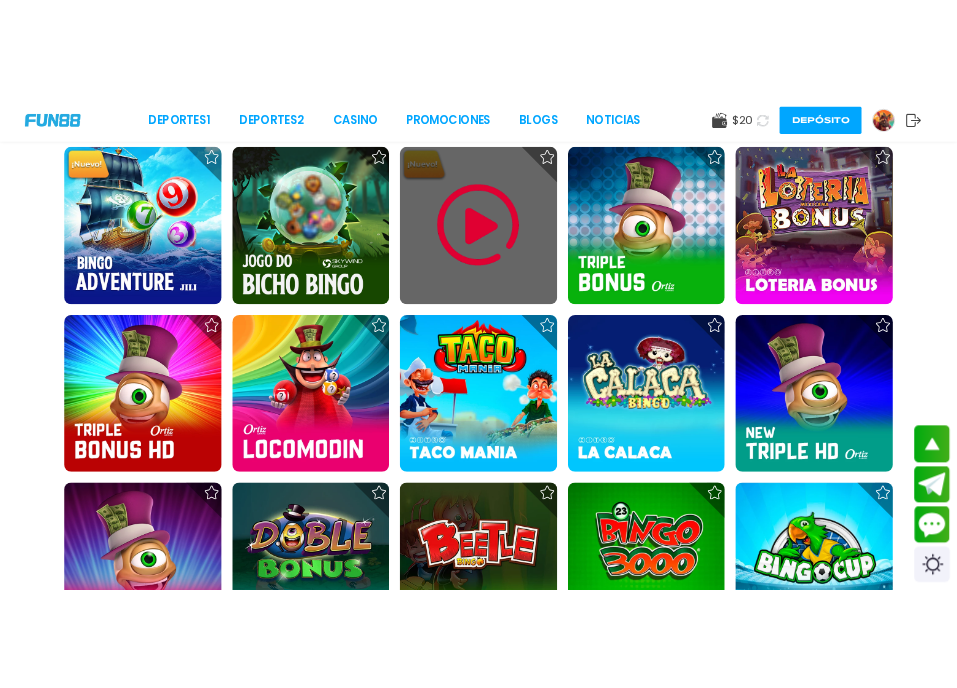 scroll, scrollTop: 560, scrollLeft: 0, axis: vertical 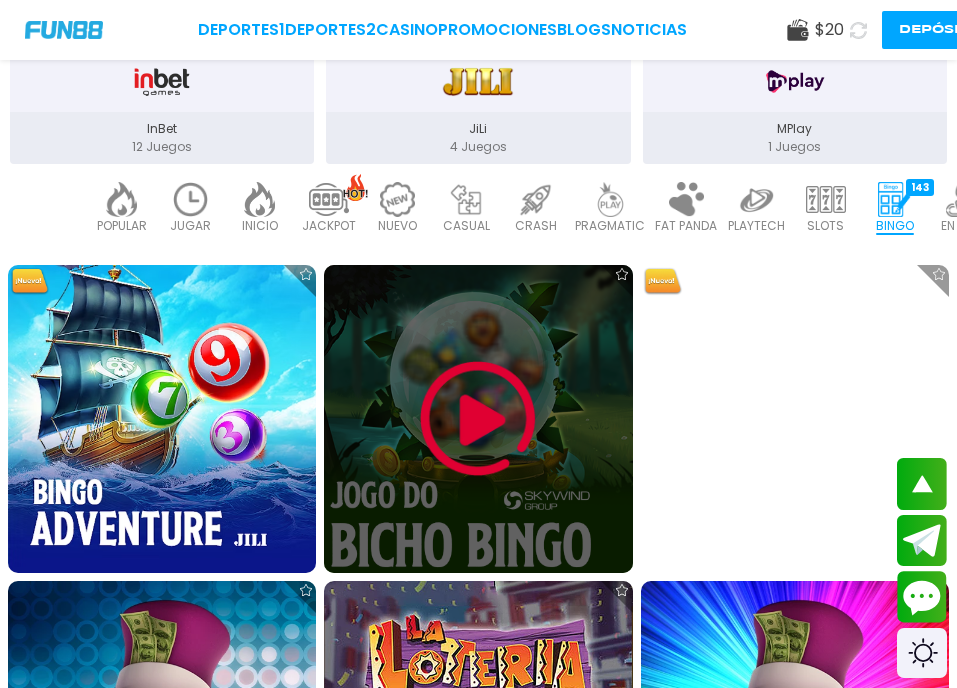 click at bounding box center (478, 419) 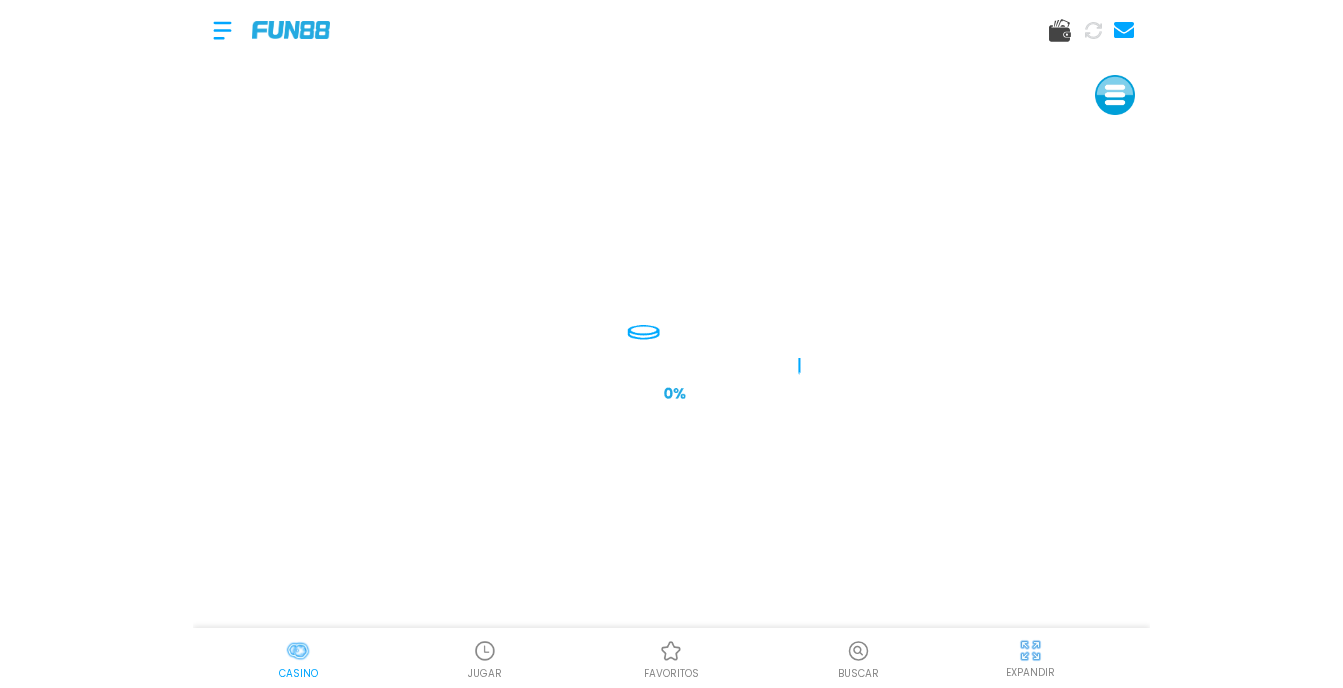 scroll, scrollTop: 0, scrollLeft: 0, axis: both 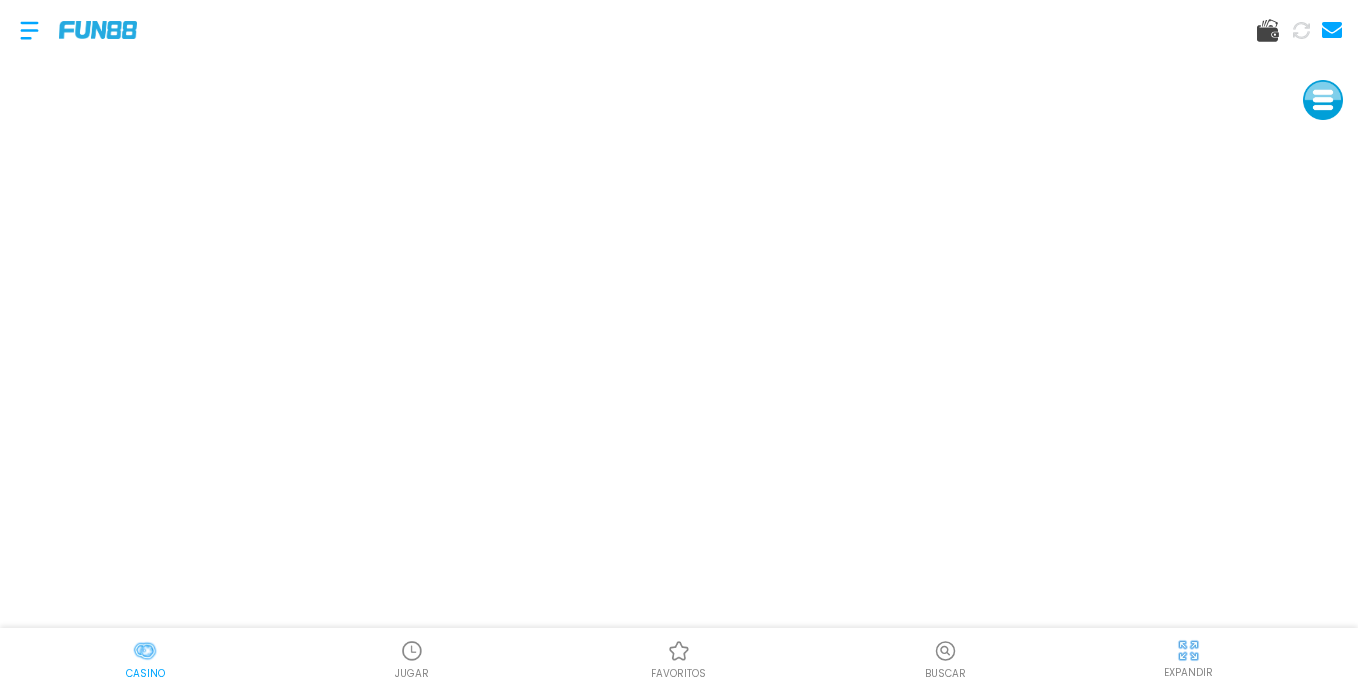 click at bounding box center [1323, 100] 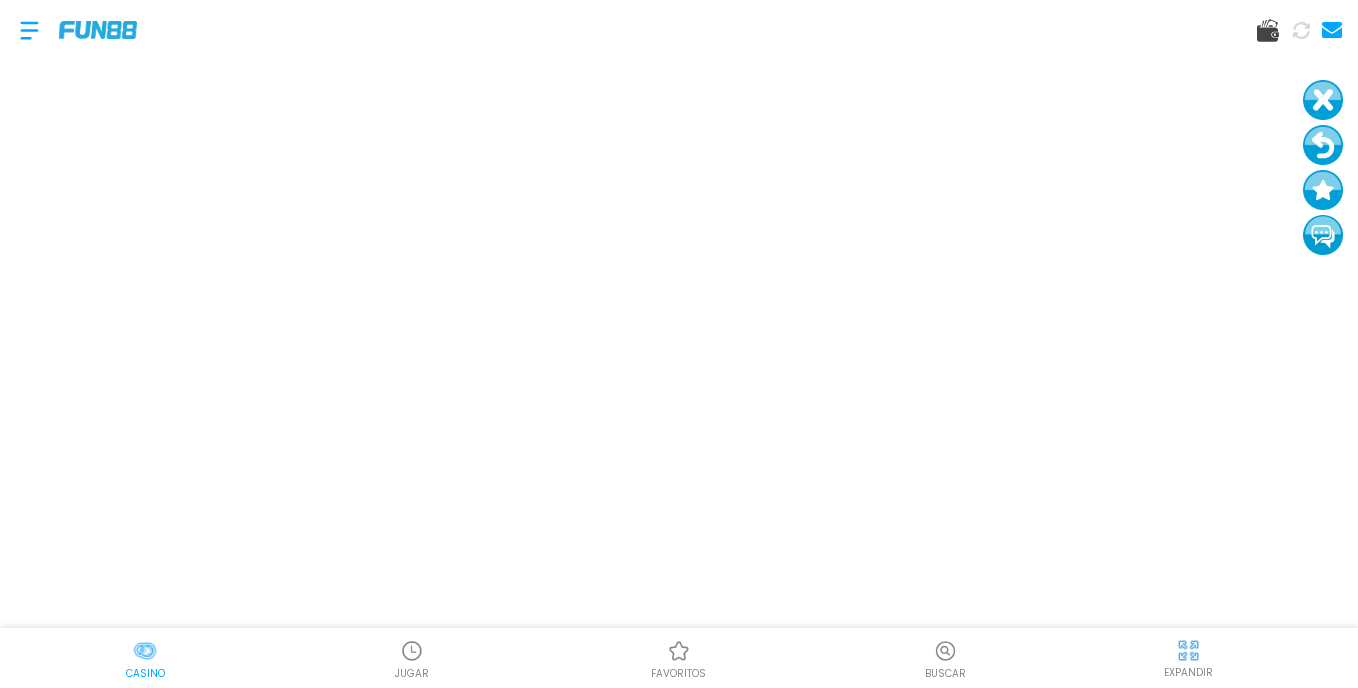 click at bounding box center [1323, 145] 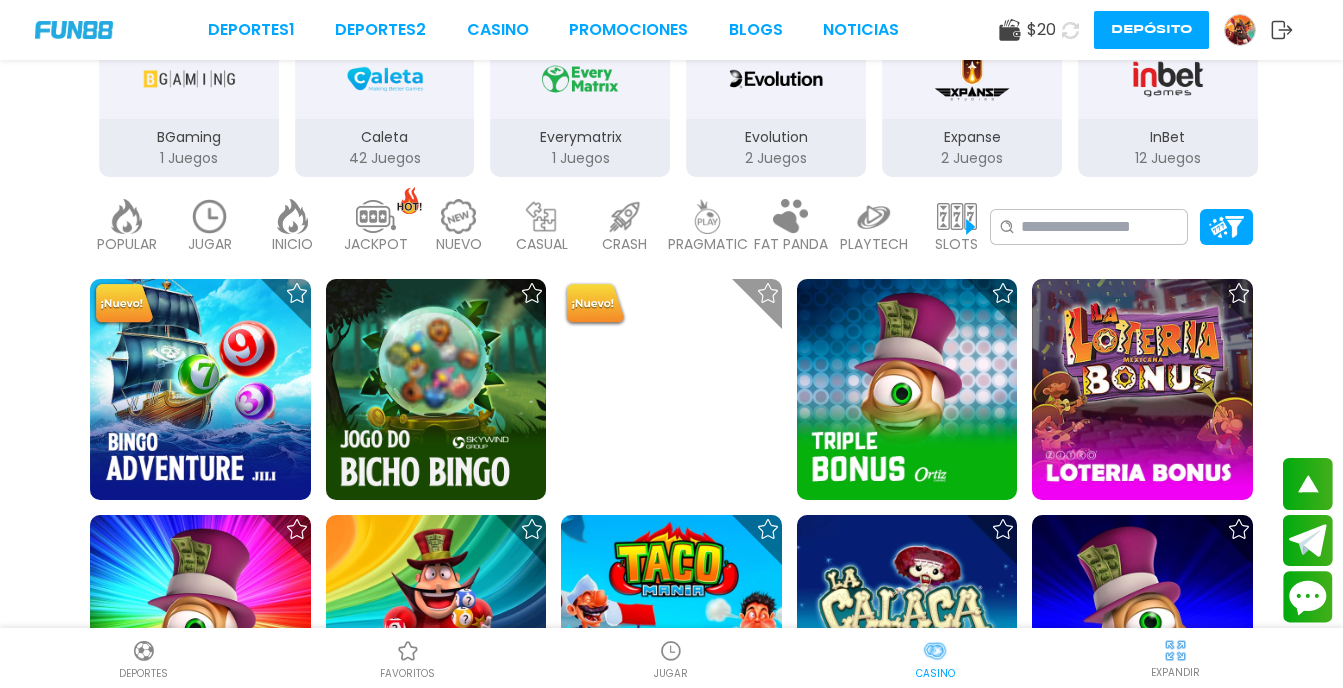 scroll, scrollTop: 360, scrollLeft: 0, axis: vertical 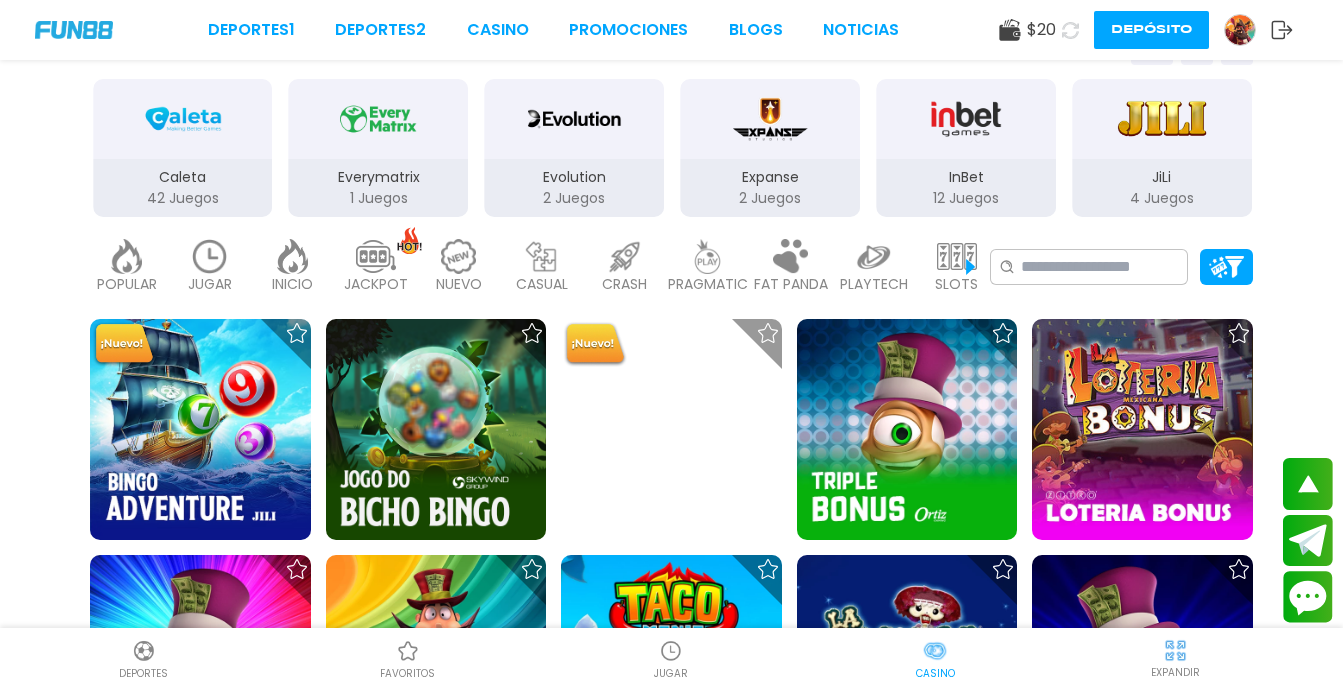 click at bounding box center [708, 256] 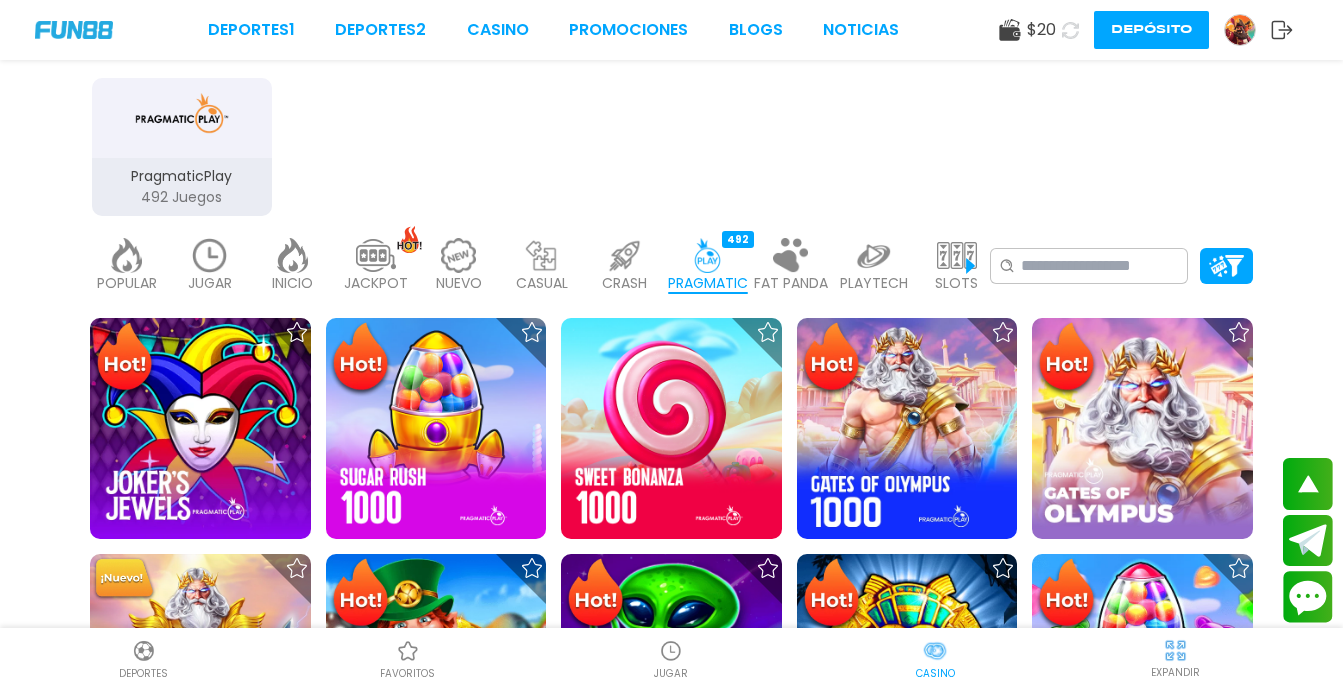 click at bounding box center (708, 255) 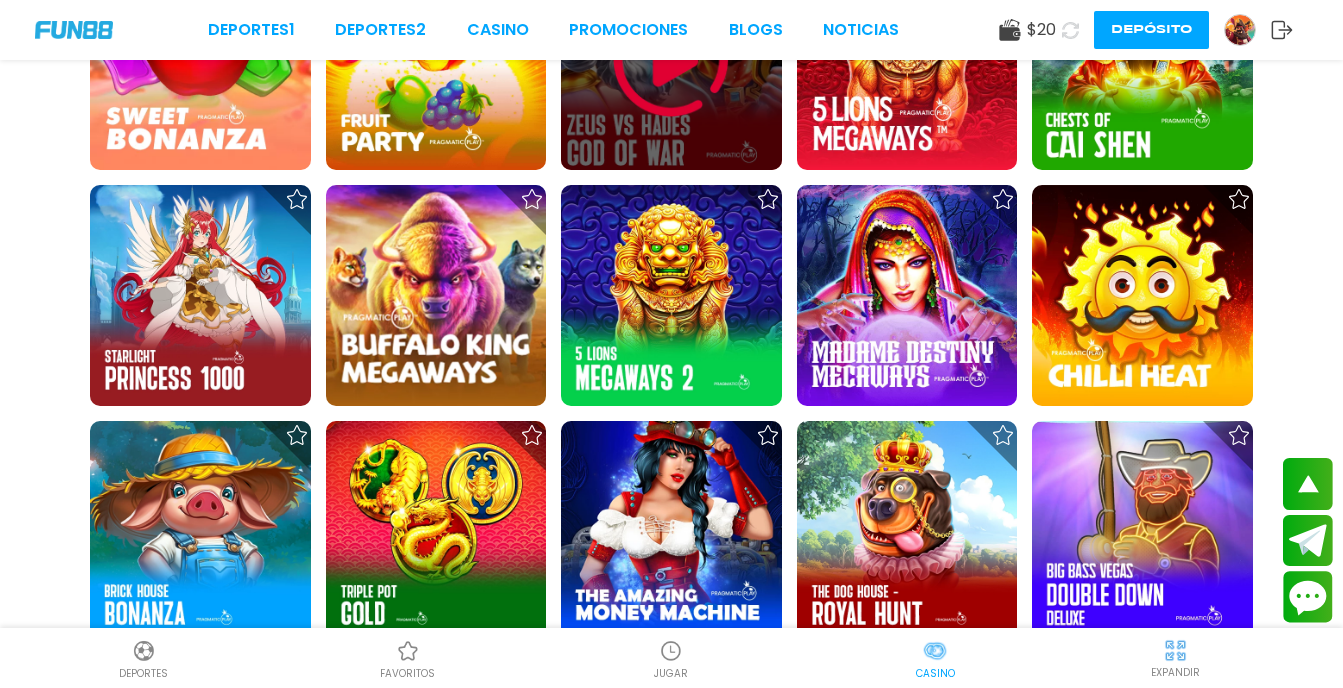 scroll, scrollTop: 1480, scrollLeft: 0, axis: vertical 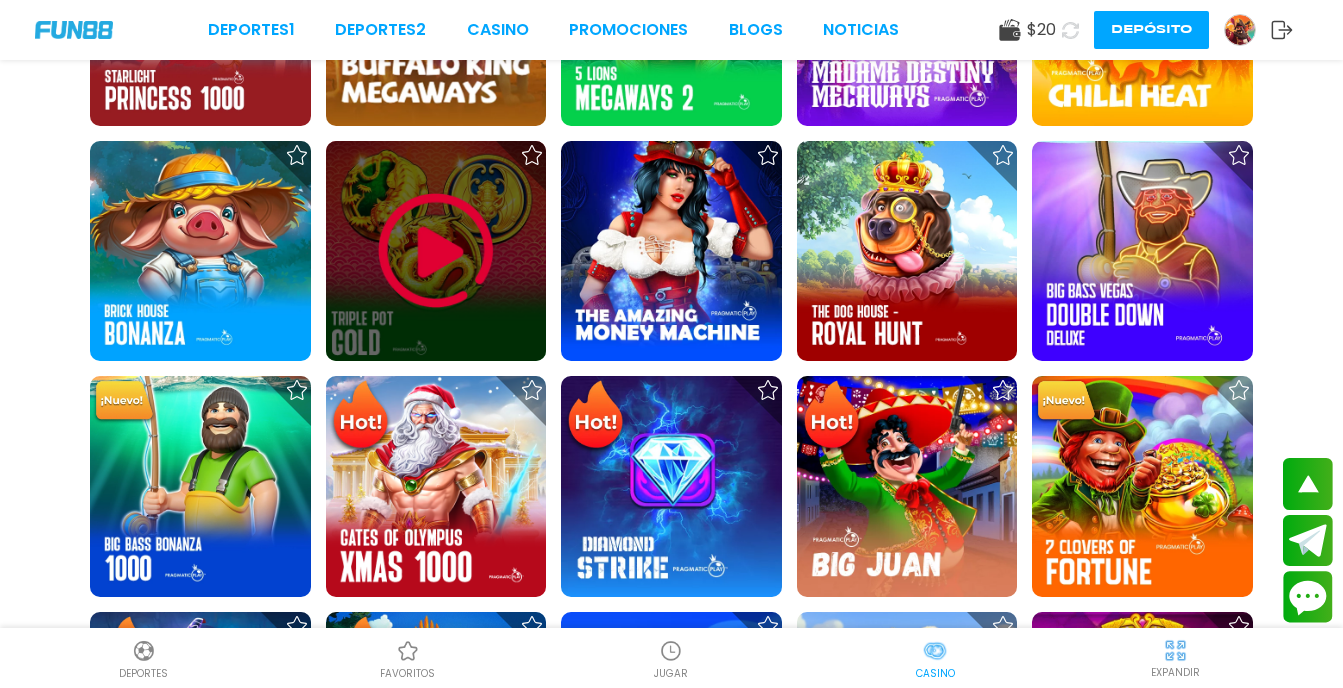 click at bounding box center (436, 251) 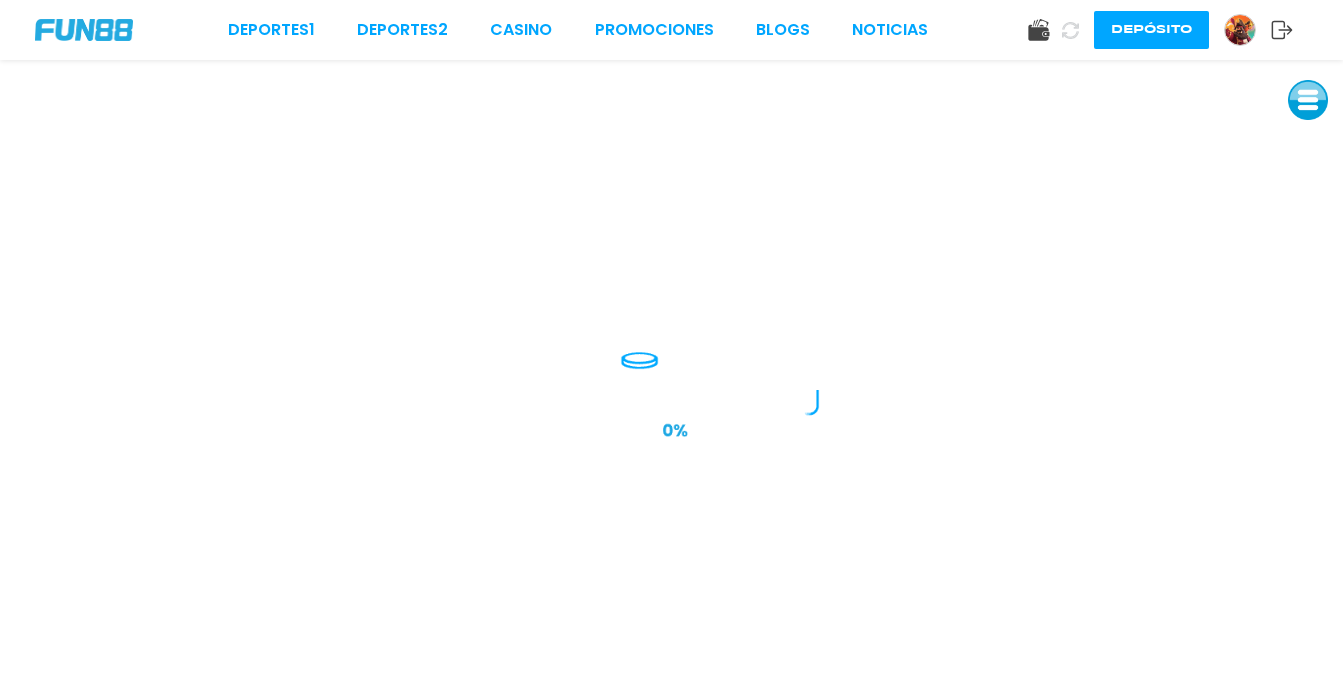 scroll, scrollTop: 0, scrollLeft: 0, axis: both 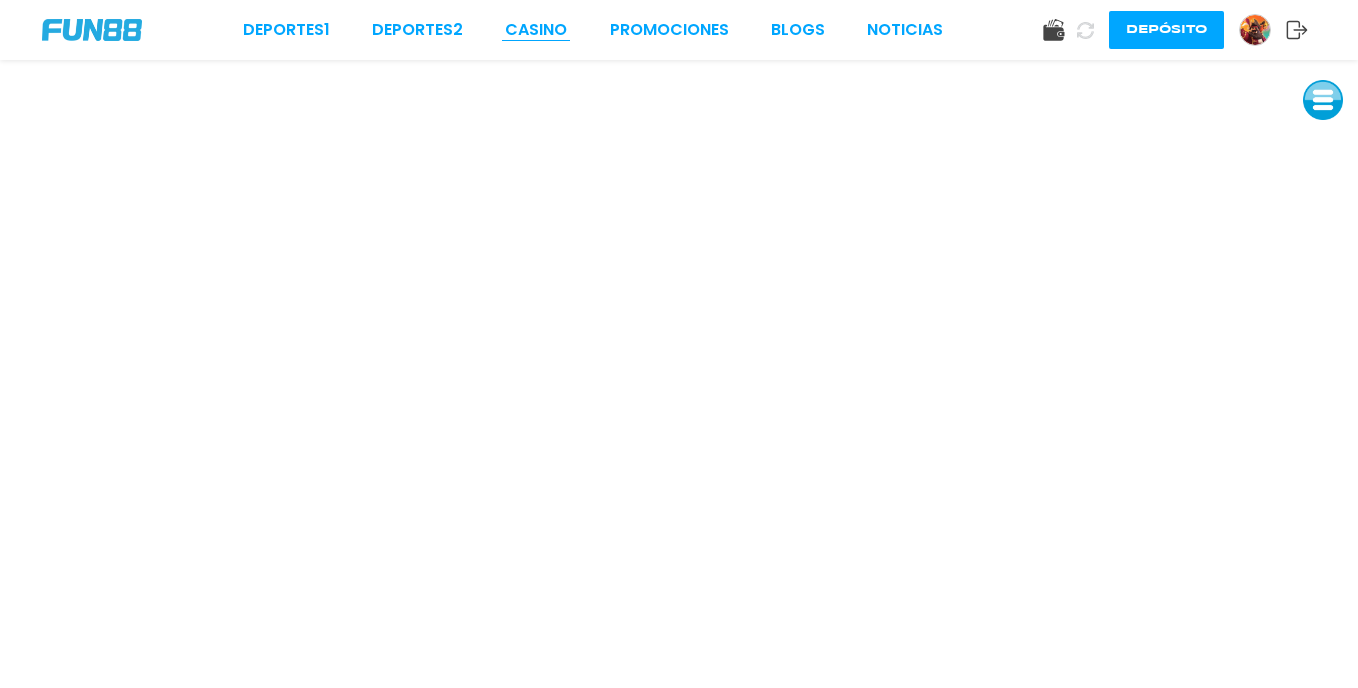 click on "CASINO" at bounding box center [536, 30] 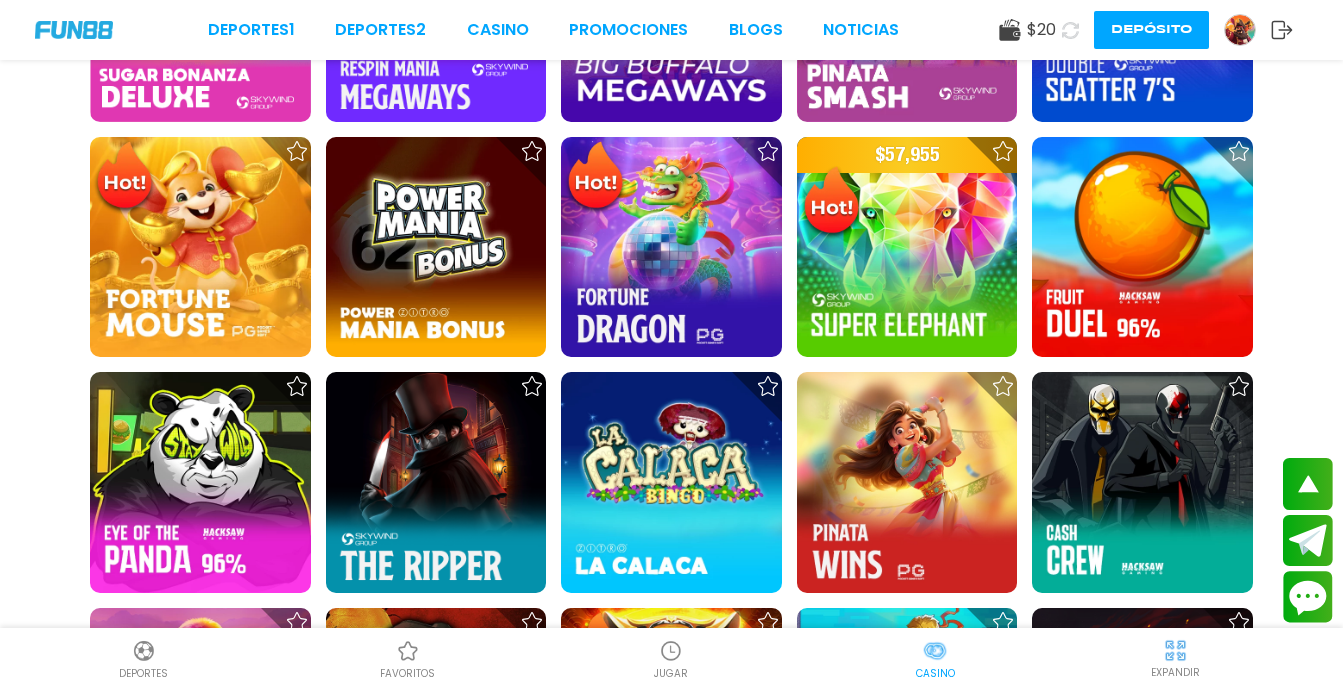 scroll, scrollTop: 1520, scrollLeft: 0, axis: vertical 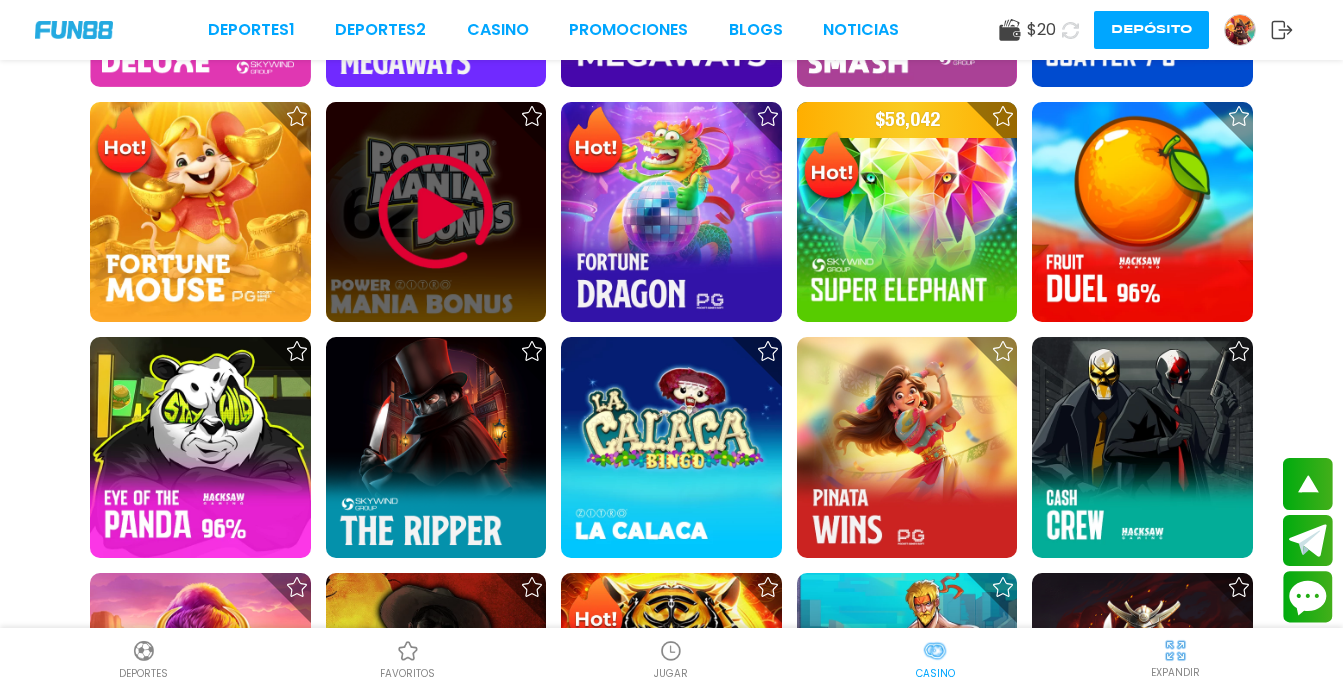 click at bounding box center [436, 212] 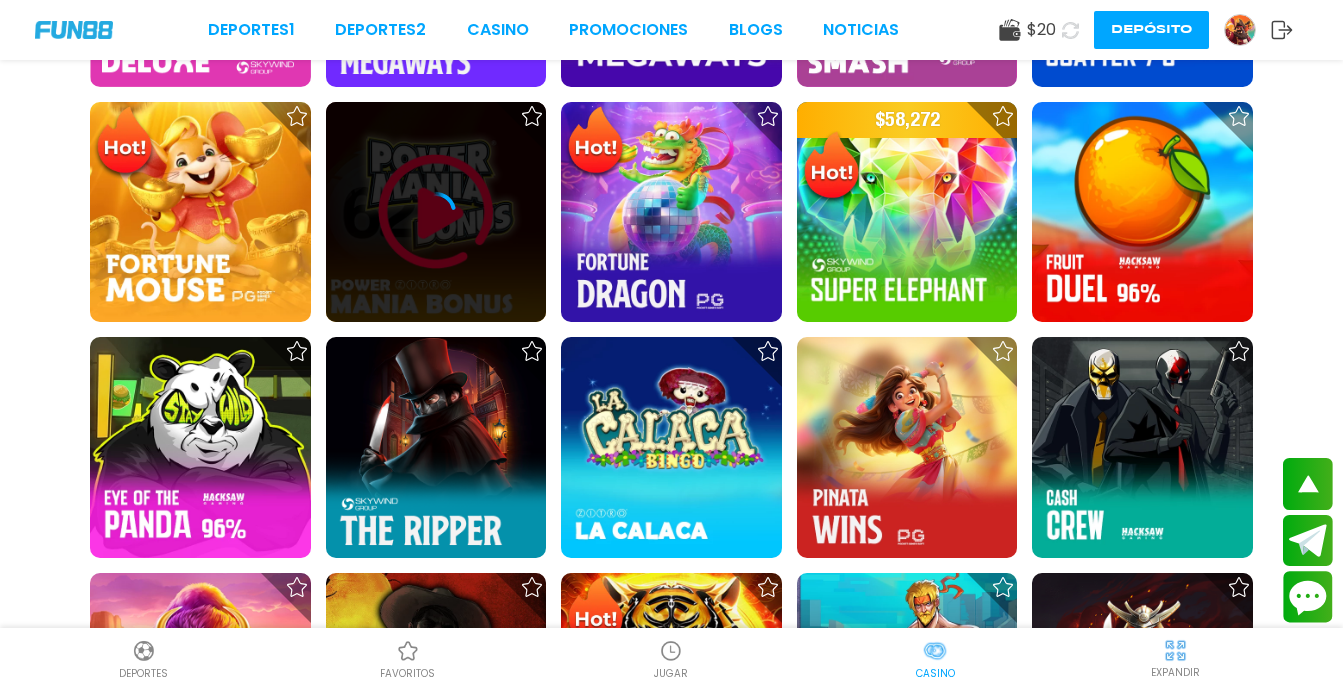 scroll, scrollTop: 0, scrollLeft: 0, axis: both 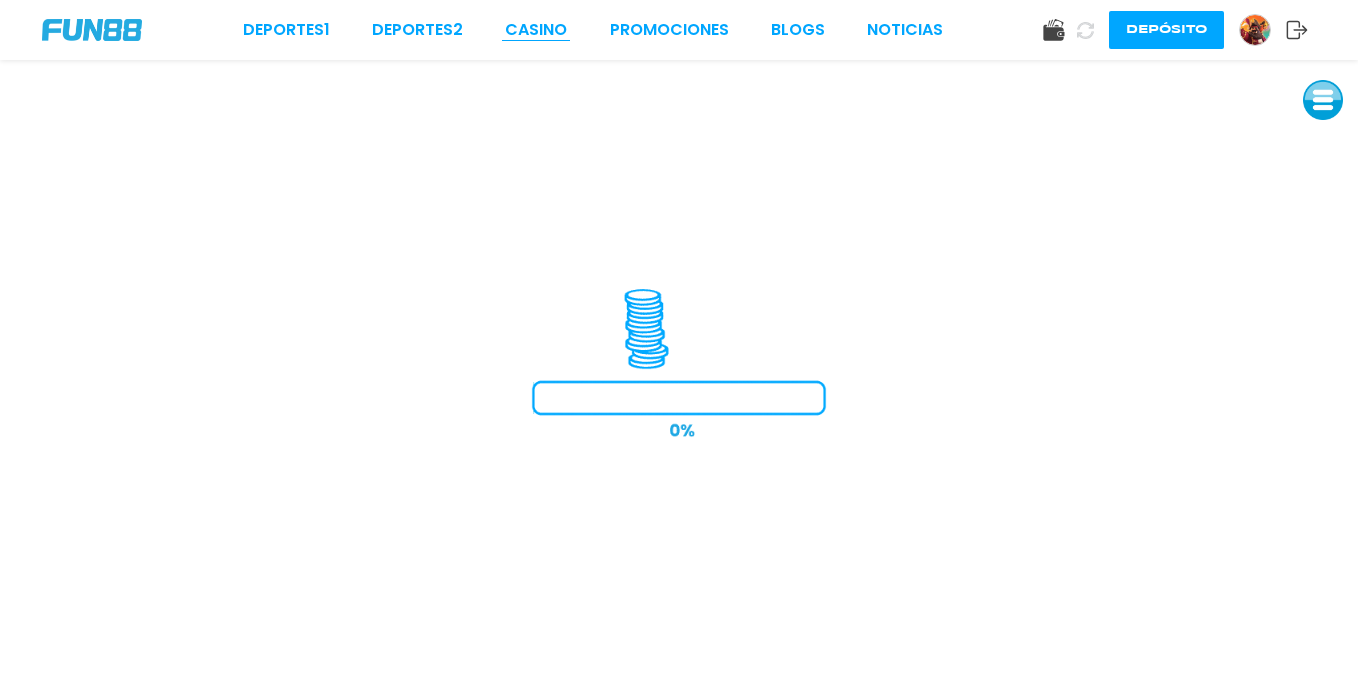 click on "CASINO" at bounding box center (536, 30) 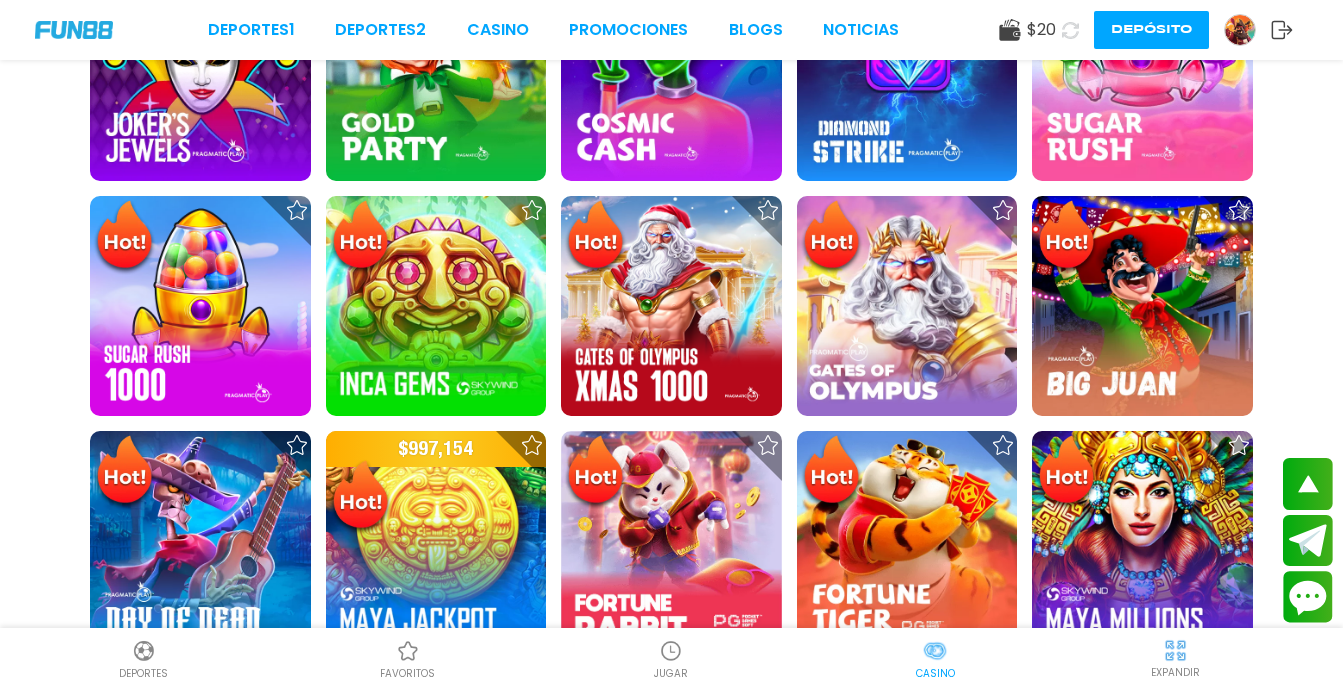 scroll, scrollTop: 720, scrollLeft: 0, axis: vertical 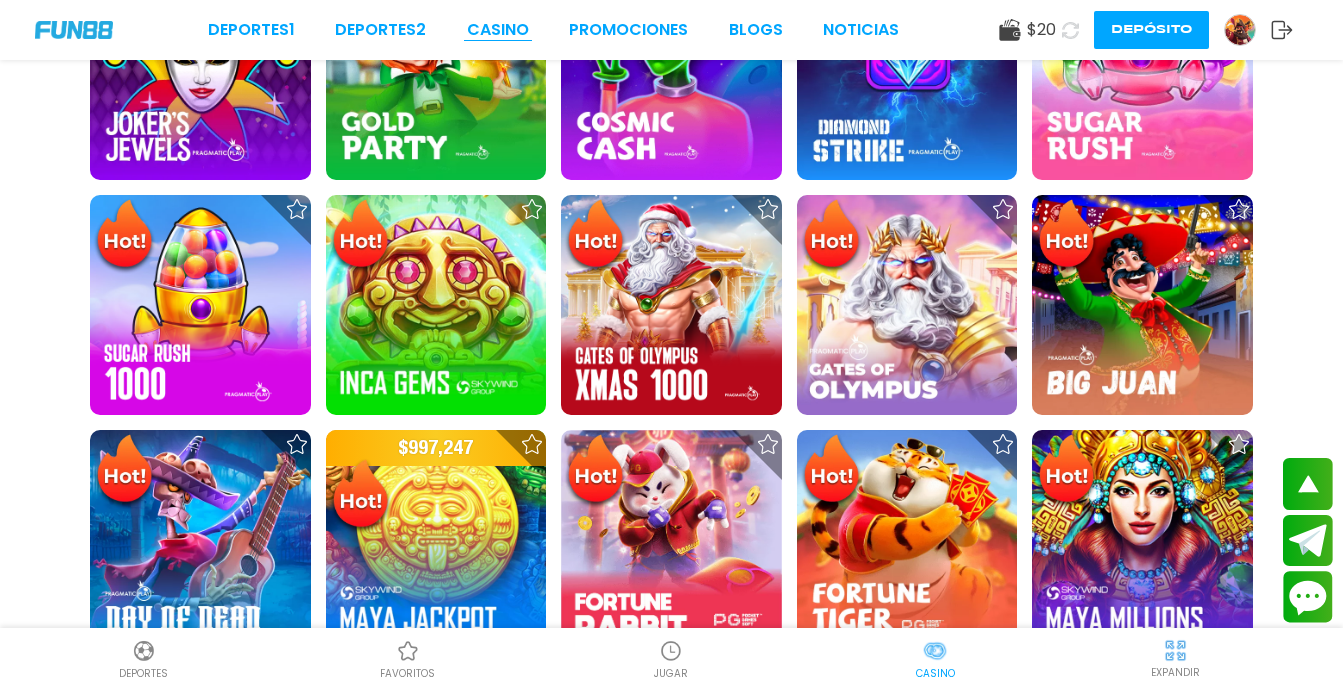click on "CASINO" at bounding box center [498, 30] 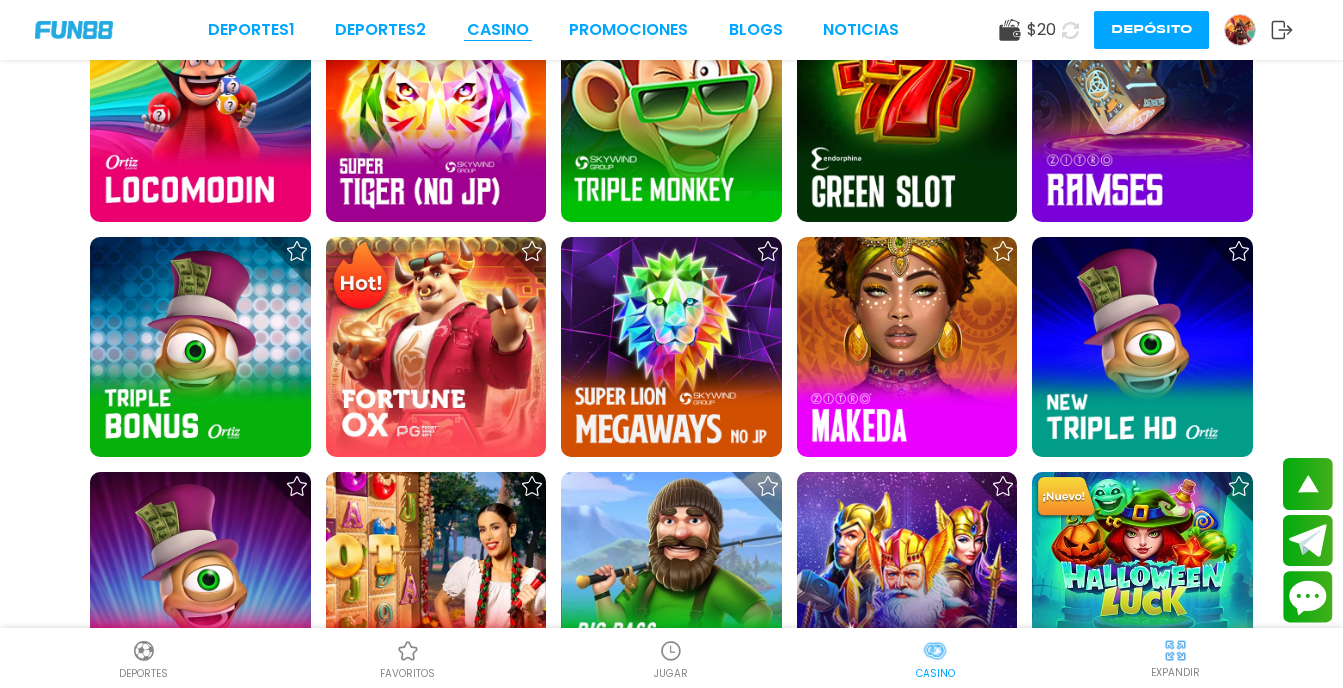 scroll, scrollTop: 3080, scrollLeft: 0, axis: vertical 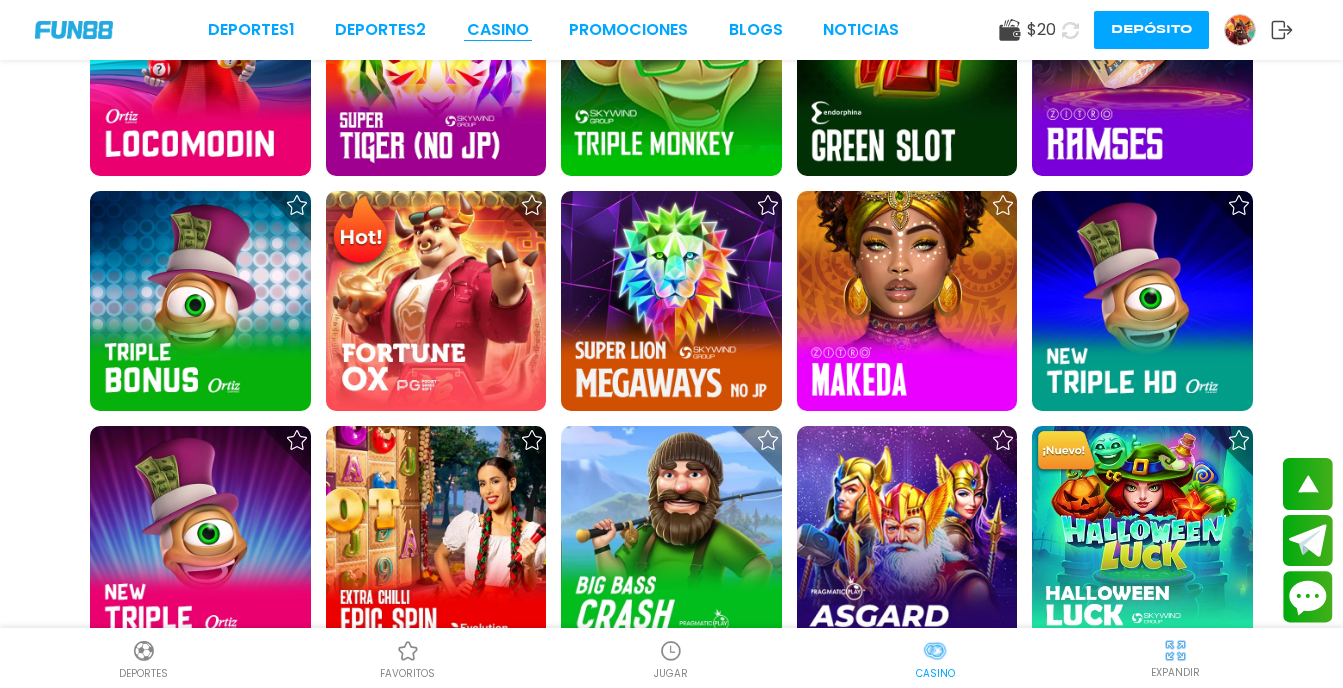 click on "CASINO" at bounding box center [498, 30] 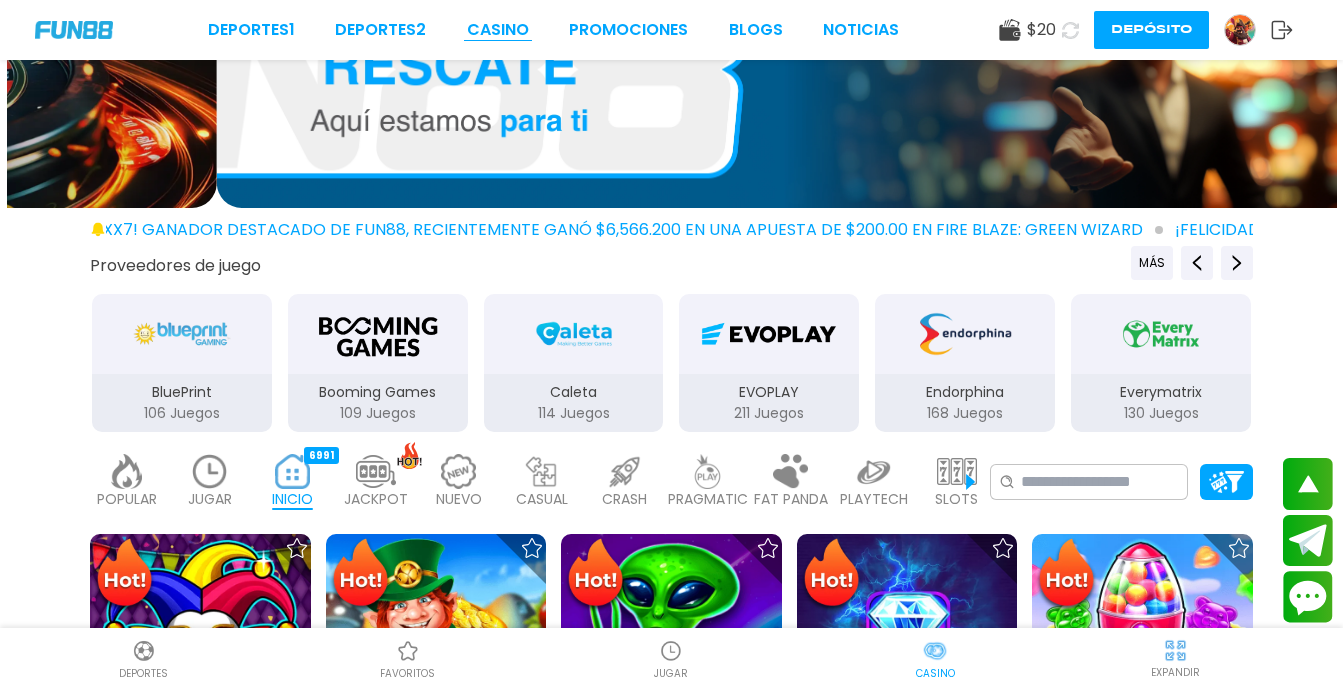 scroll, scrollTop: 280, scrollLeft: 0, axis: vertical 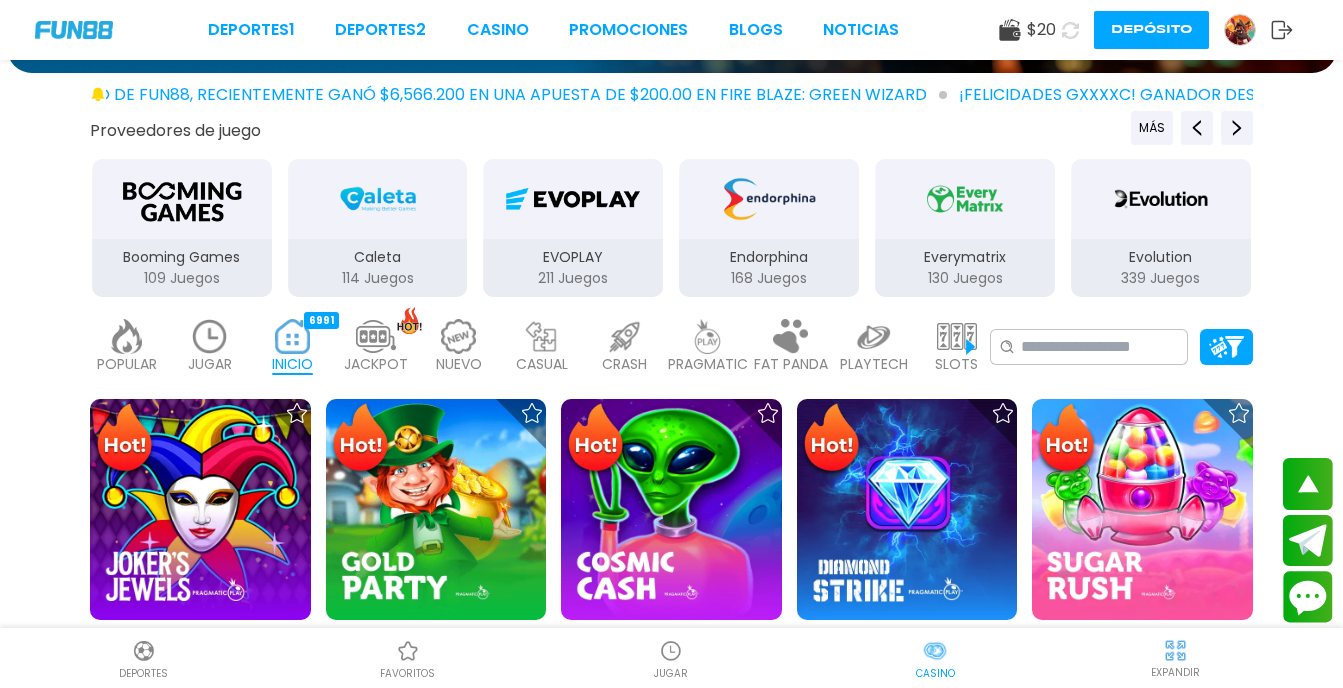 click at bounding box center [957, 336] 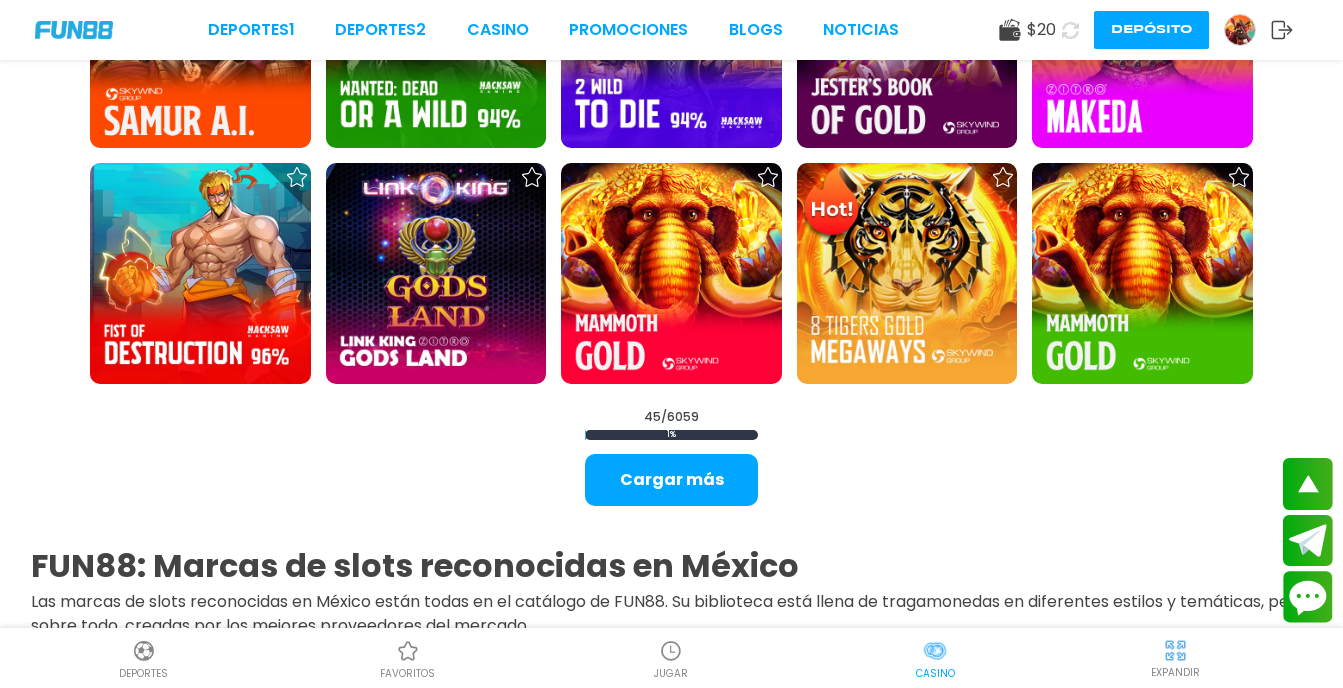 scroll, scrollTop: 2400, scrollLeft: 0, axis: vertical 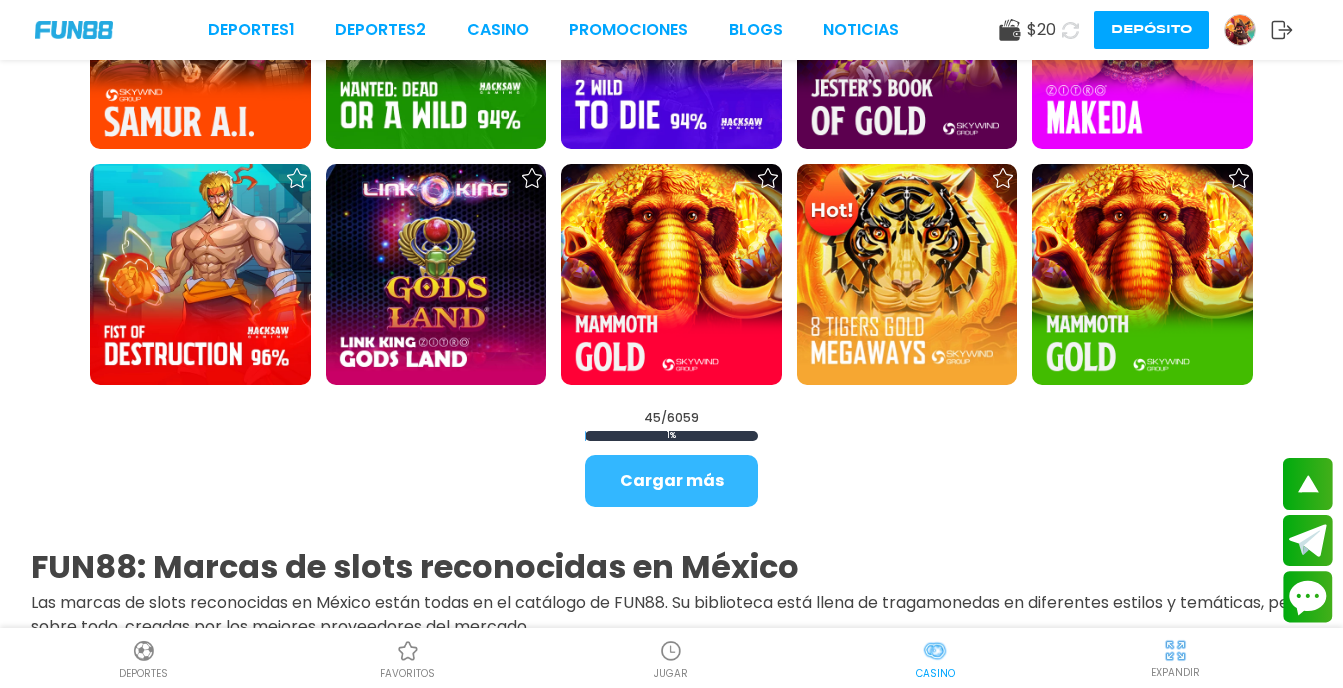 click on "Cargar más" at bounding box center (671, 481) 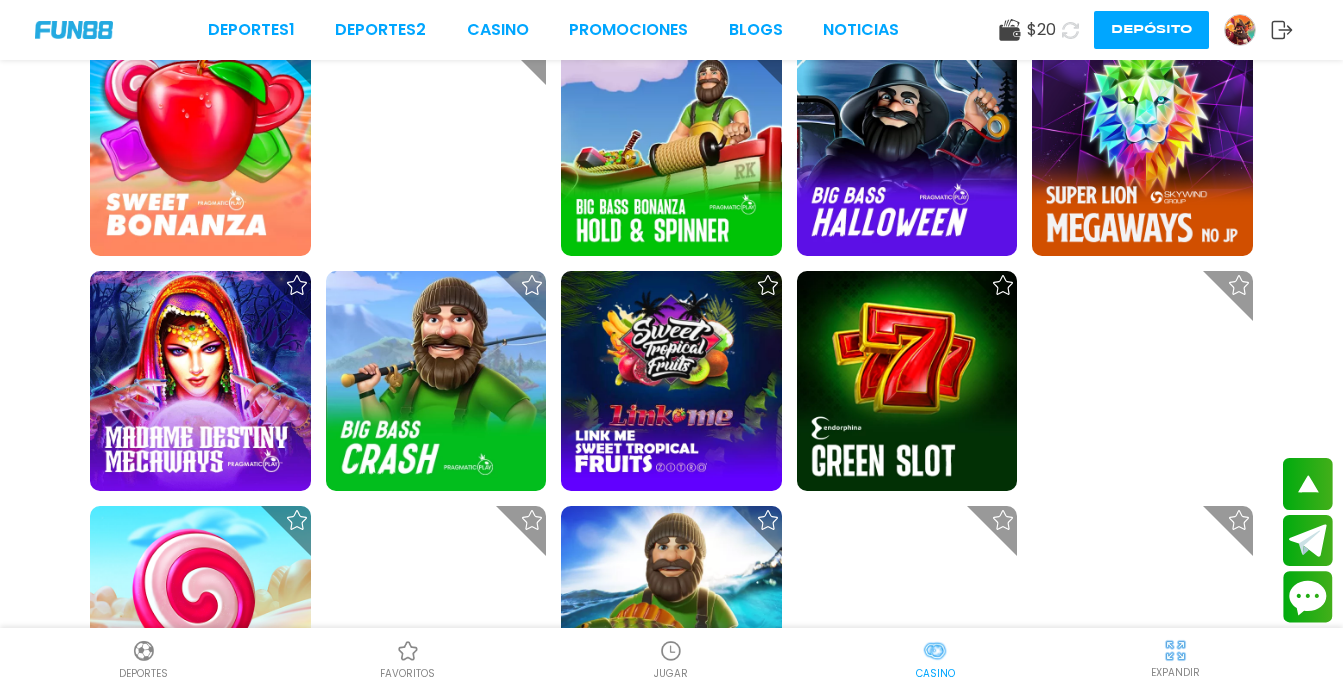 scroll, scrollTop: 3040, scrollLeft: 0, axis: vertical 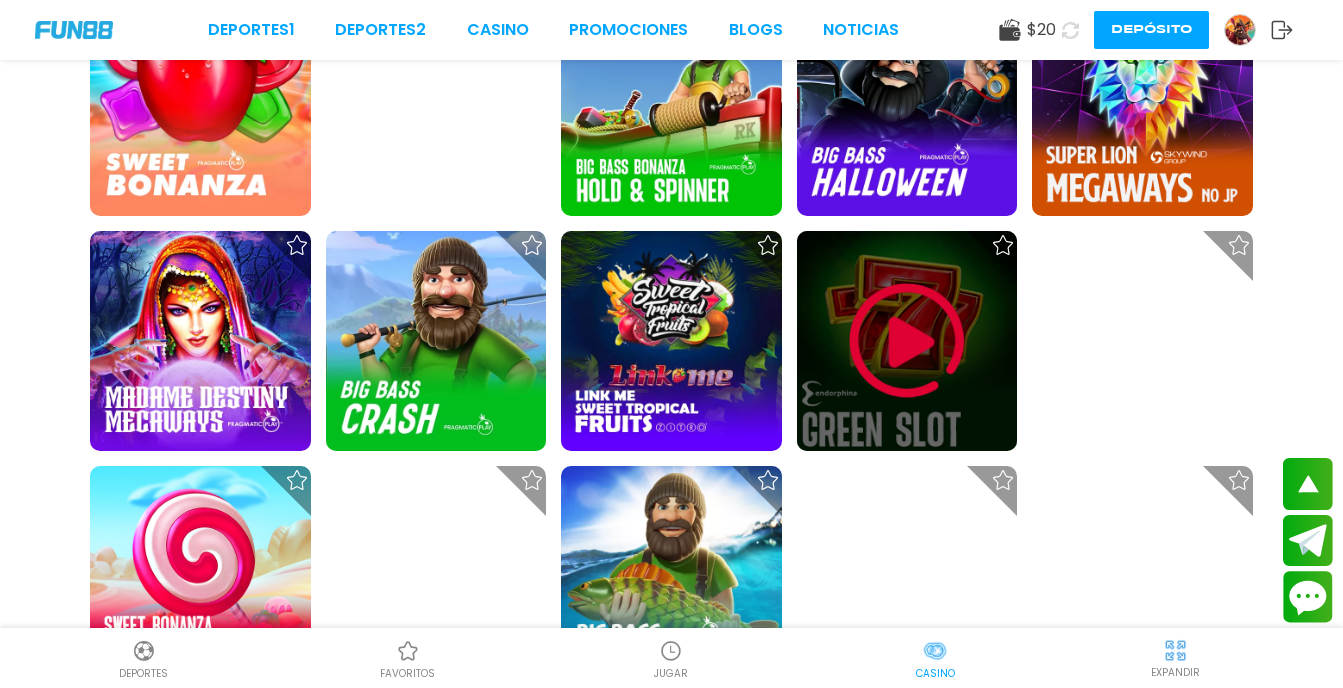click at bounding box center [907, 341] 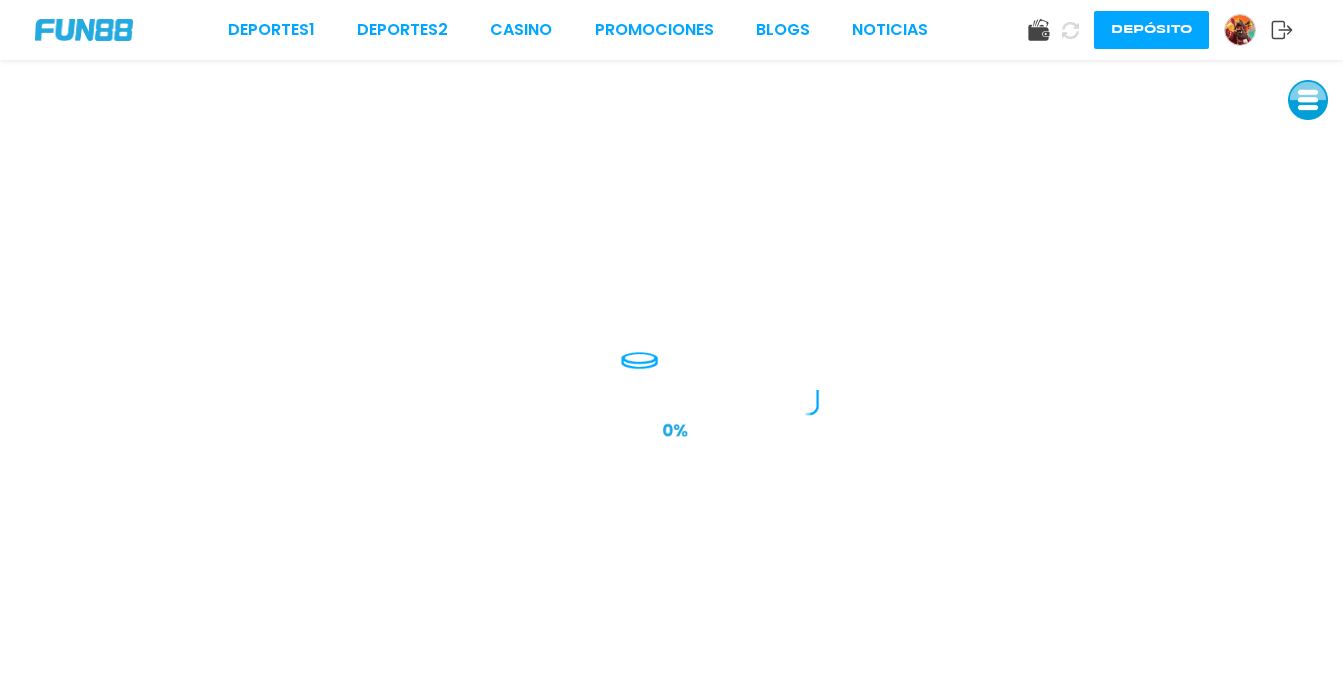 scroll, scrollTop: 0, scrollLeft: 0, axis: both 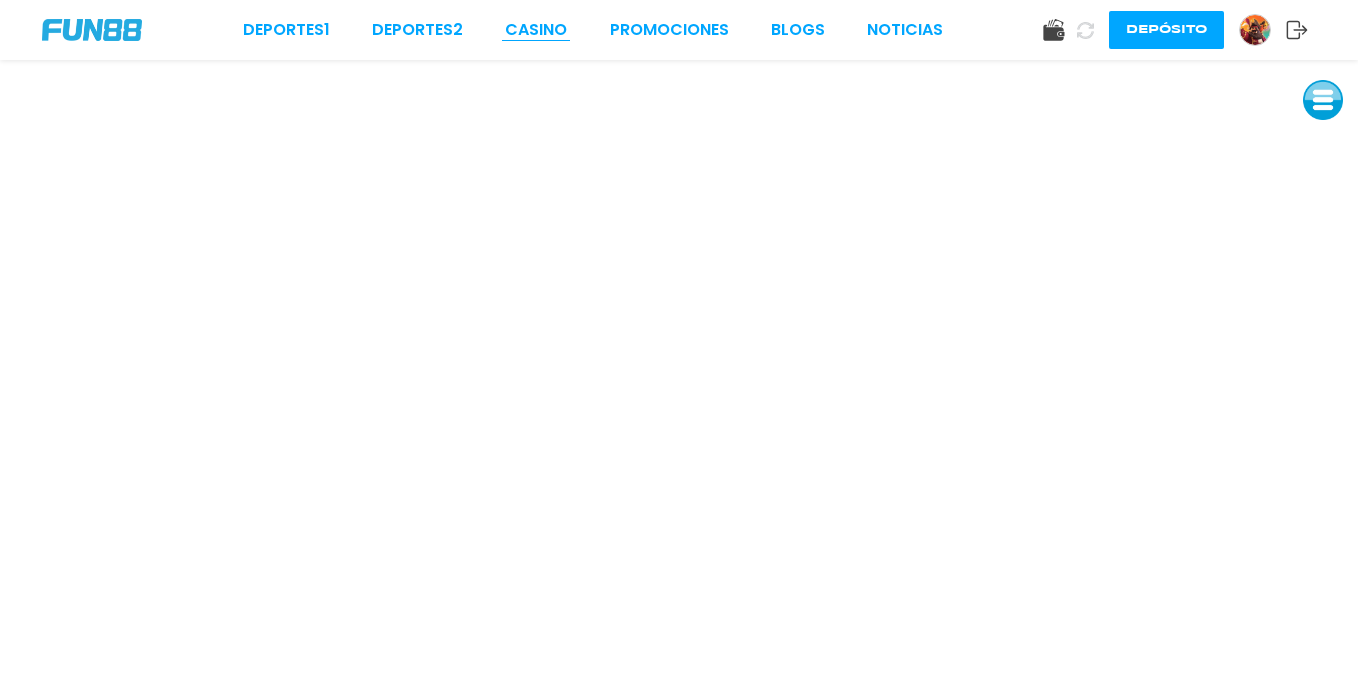 click on "CASINO" at bounding box center [536, 30] 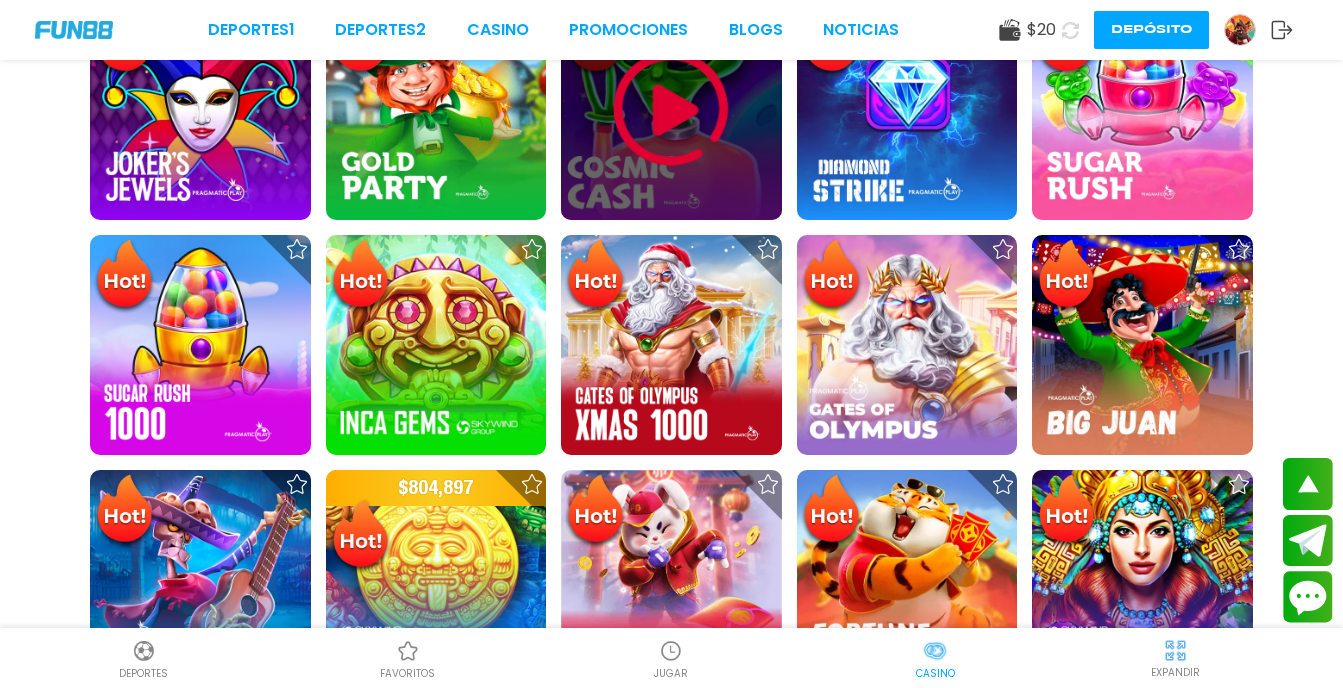 scroll, scrollTop: 720, scrollLeft: 0, axis: vertical 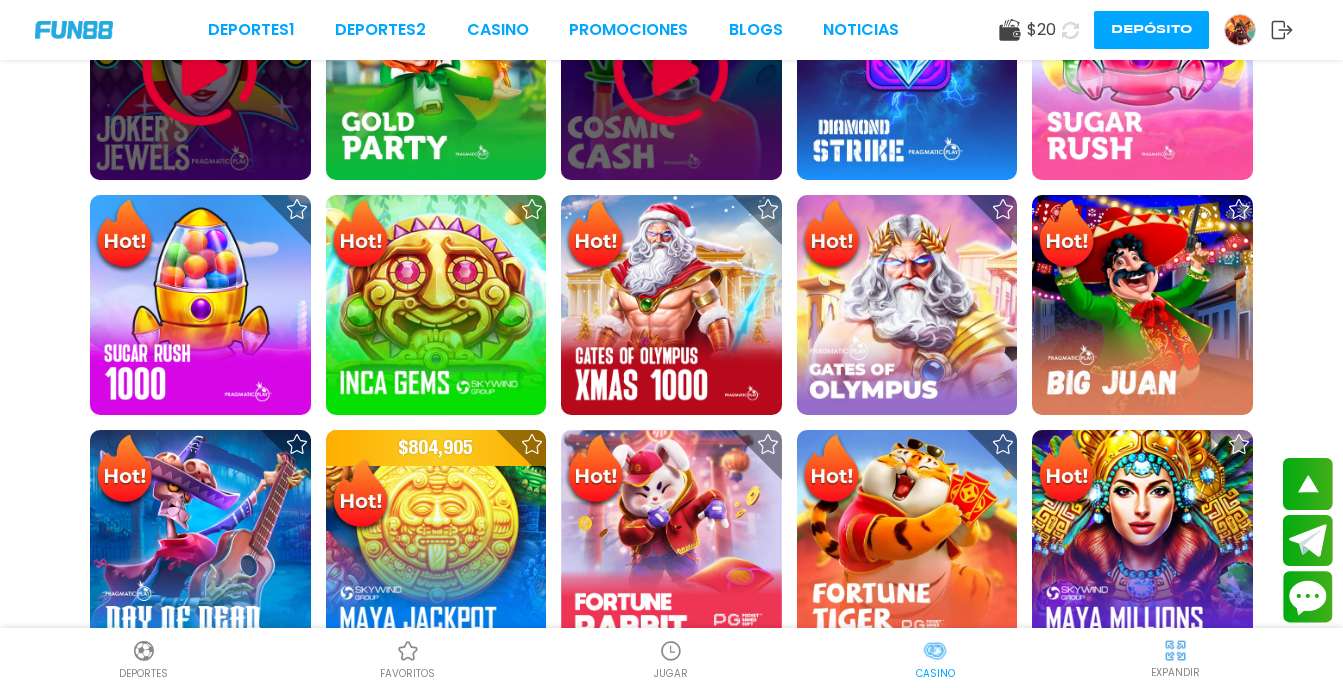 drag, startPoint x: 204, startPoint y: 149, endPoint x: 151, endPoint y: 143, distance: 53.338543 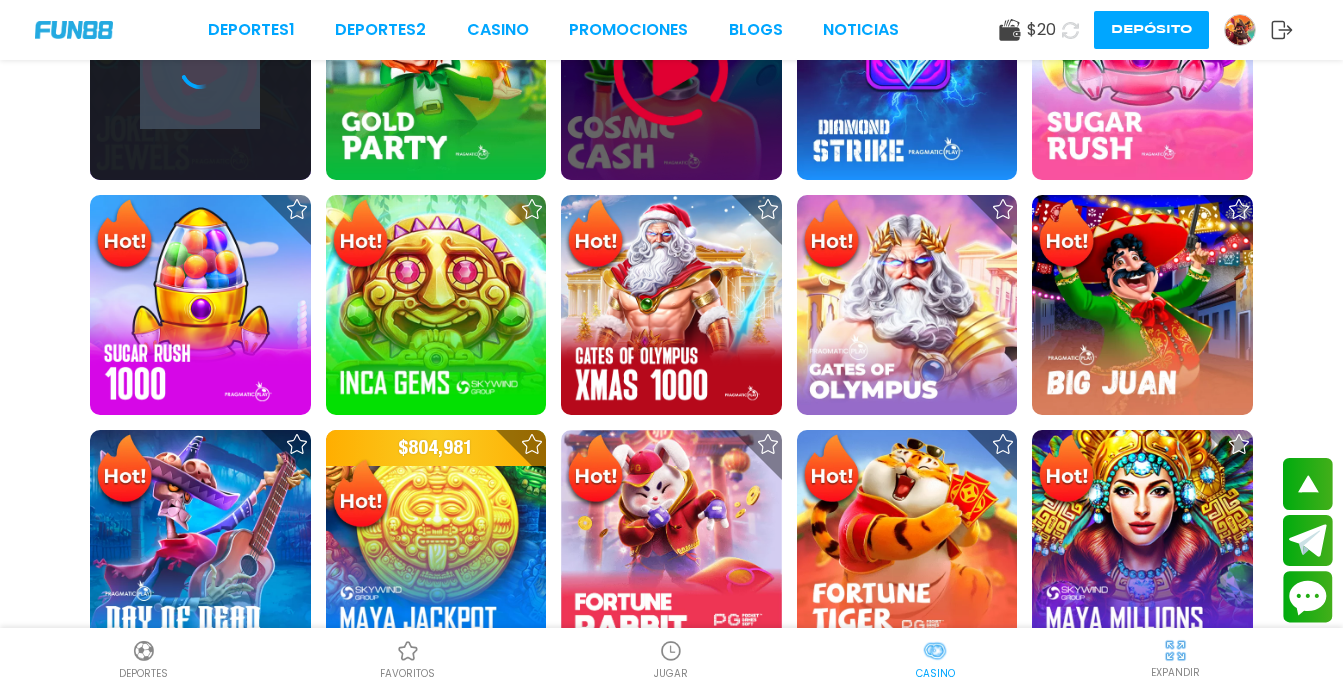 click at bounding box center [200, 69] 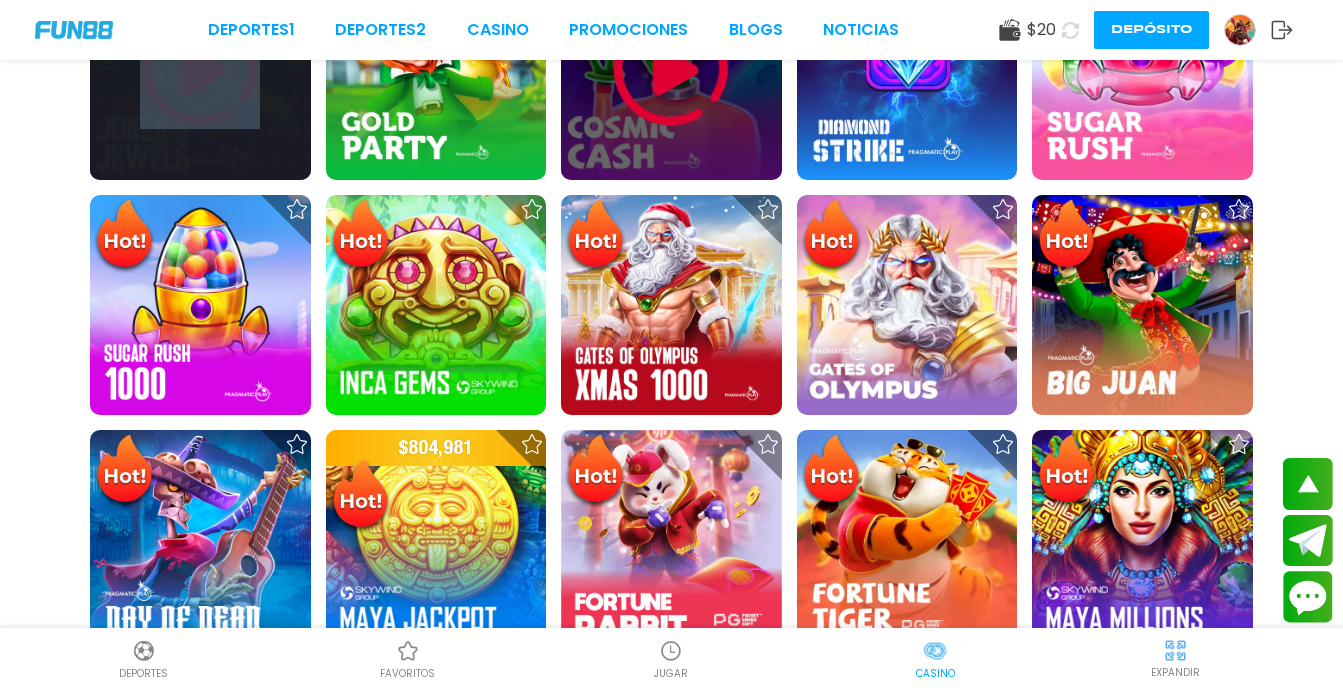 click at bounding box center (200, 69) 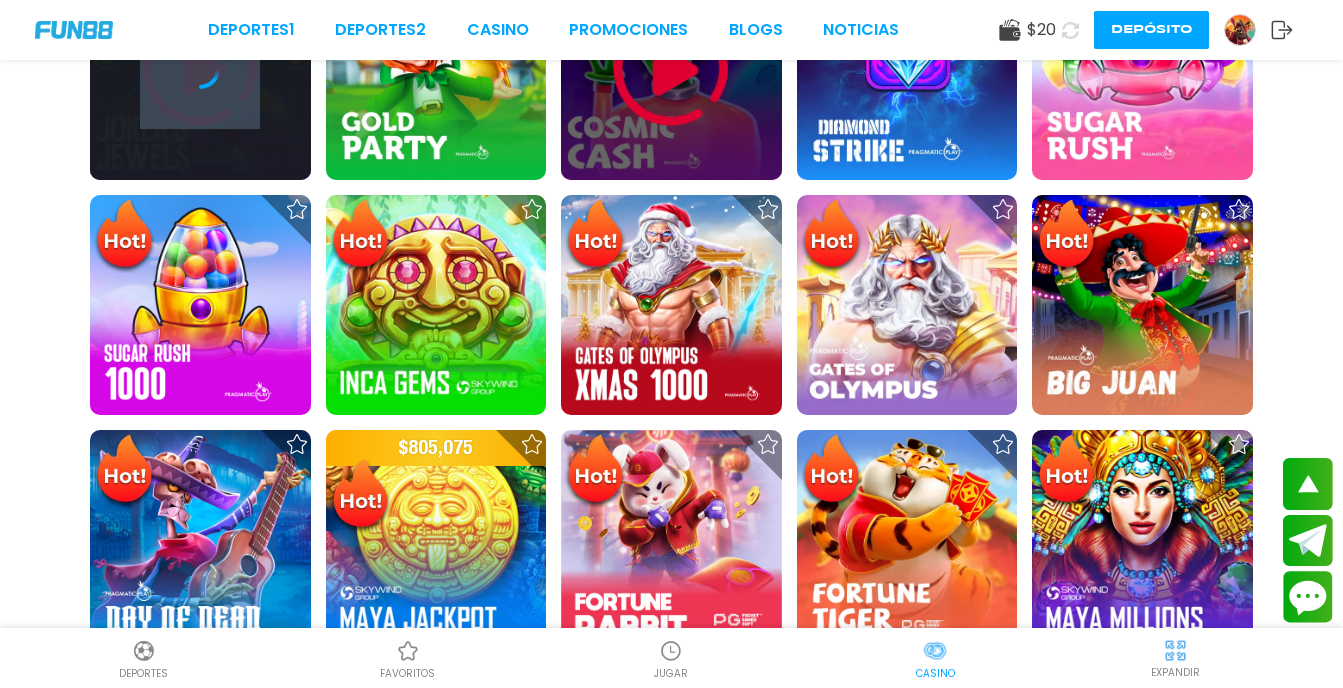 drag, startPoint x: 151, startPoint y: 143, endPoint x: 228, endPoint y: 127, distance: 78.64477 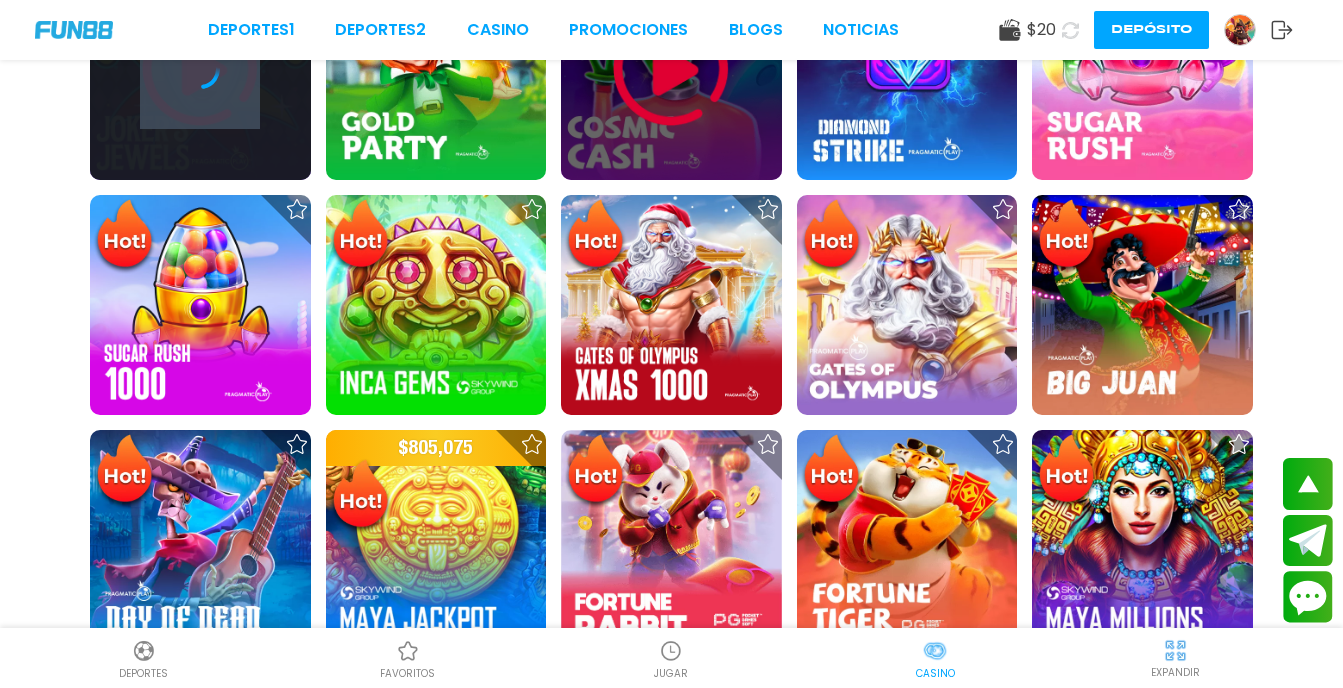 click at bounding box center [200, 69] 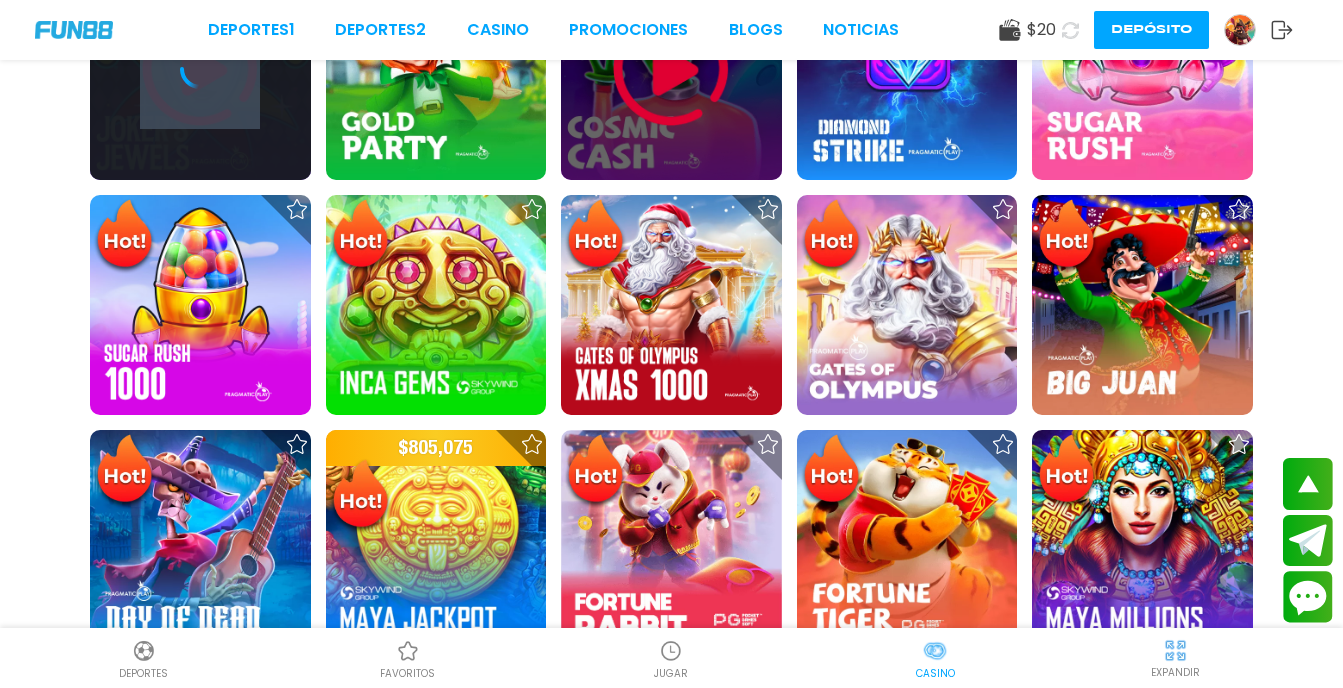 click at bounding box center [200, 69] 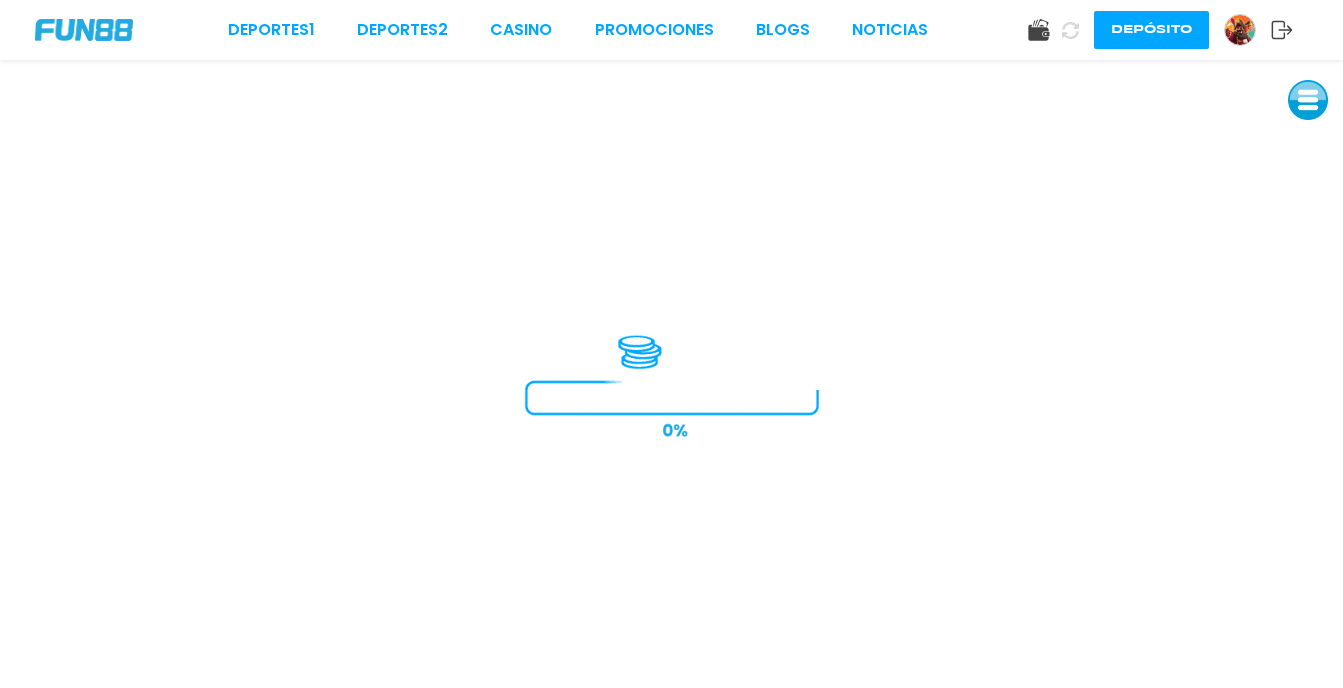 scroll, scrollTop: 0, scrollLeft: 0, axis: both 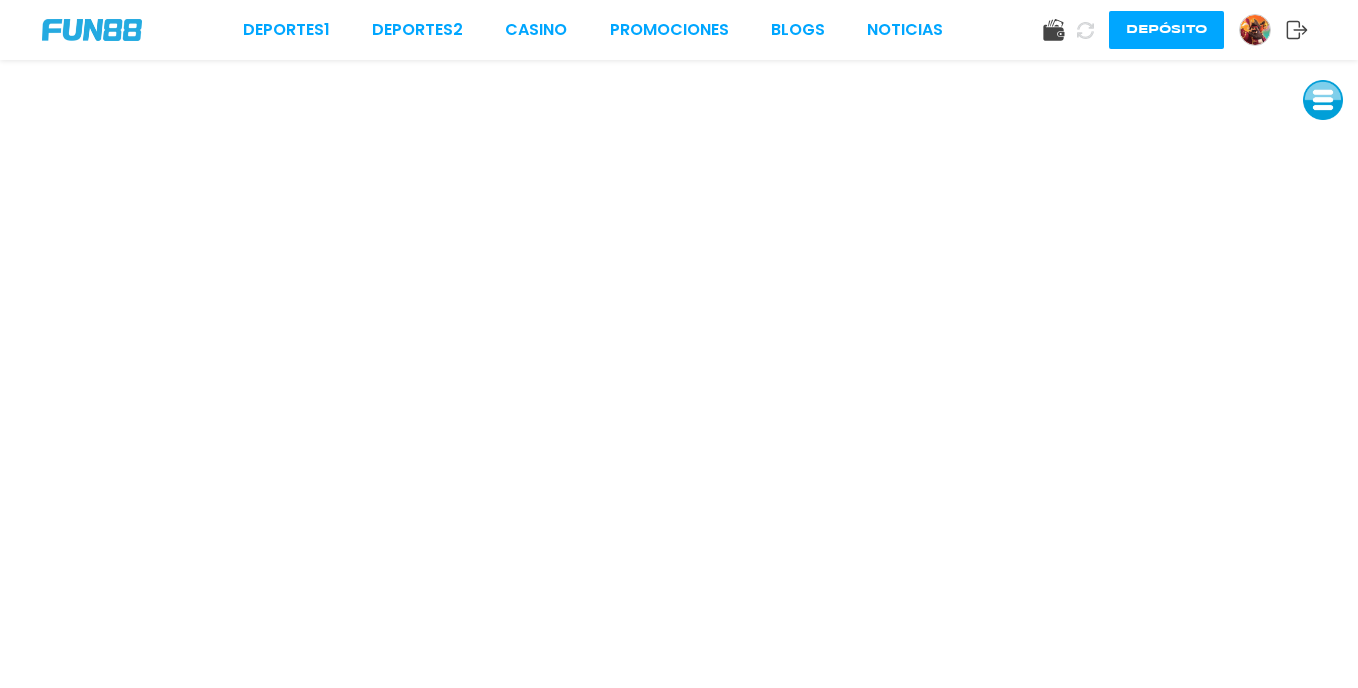 click at bounding box center (1323, 100) 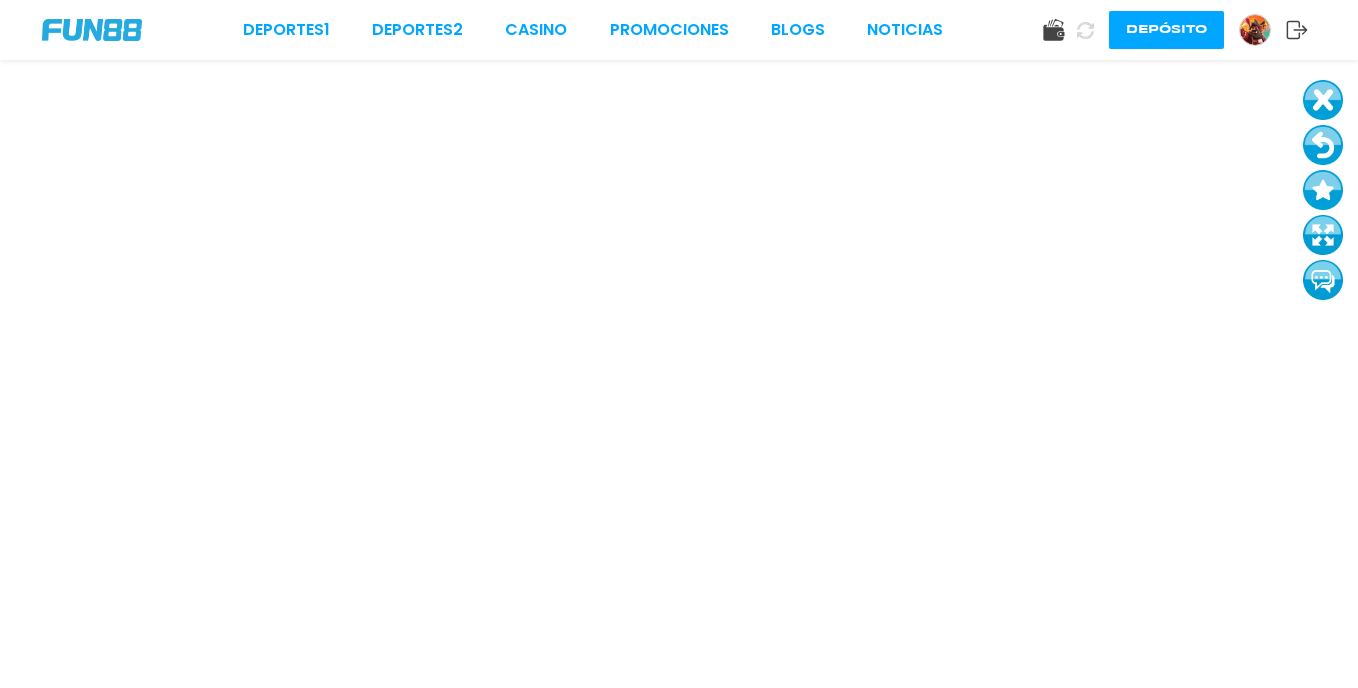 click at bounding box center (1323, 100) 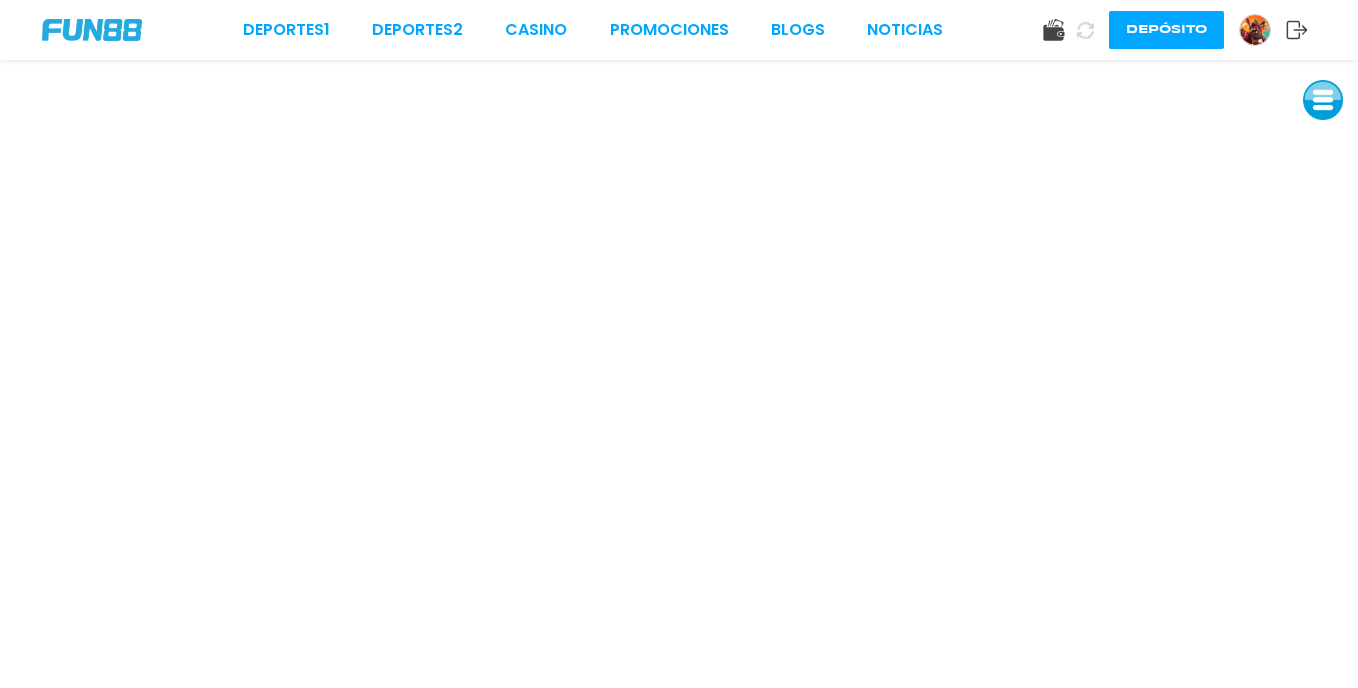 click at bounding box center [1323, 100] 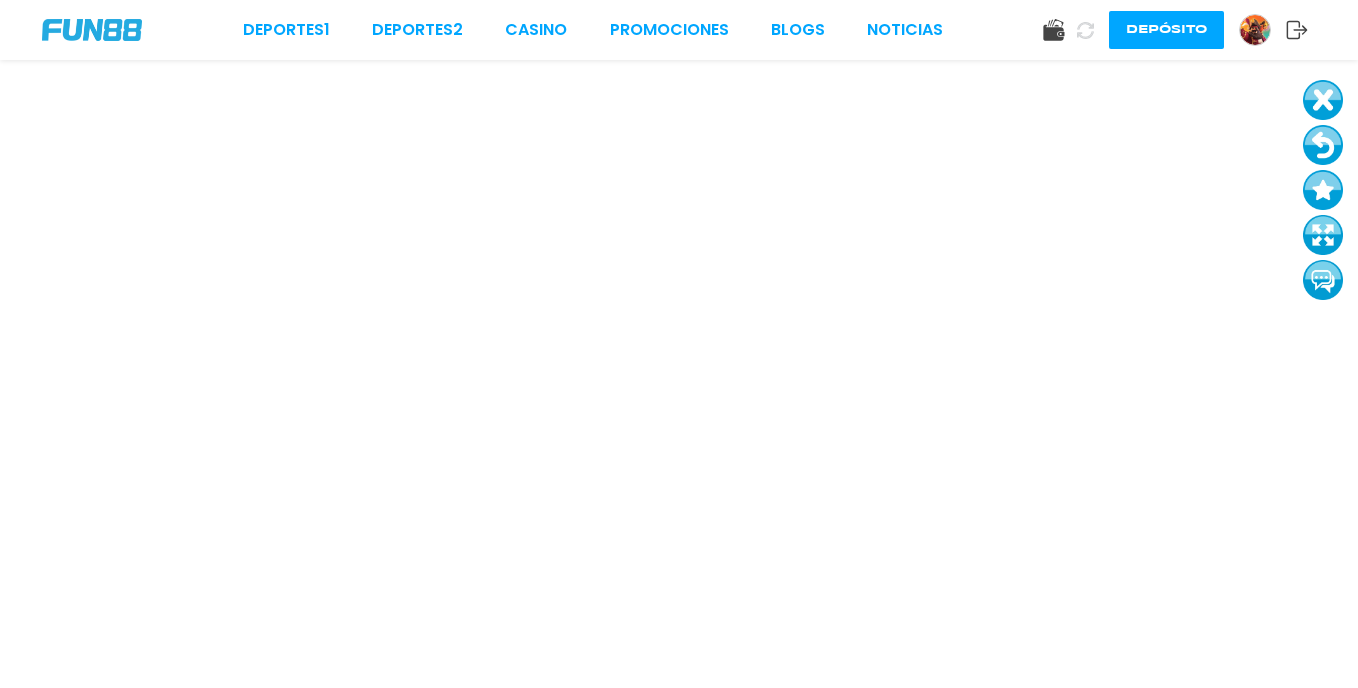 click at bounding box center (1323, 100) 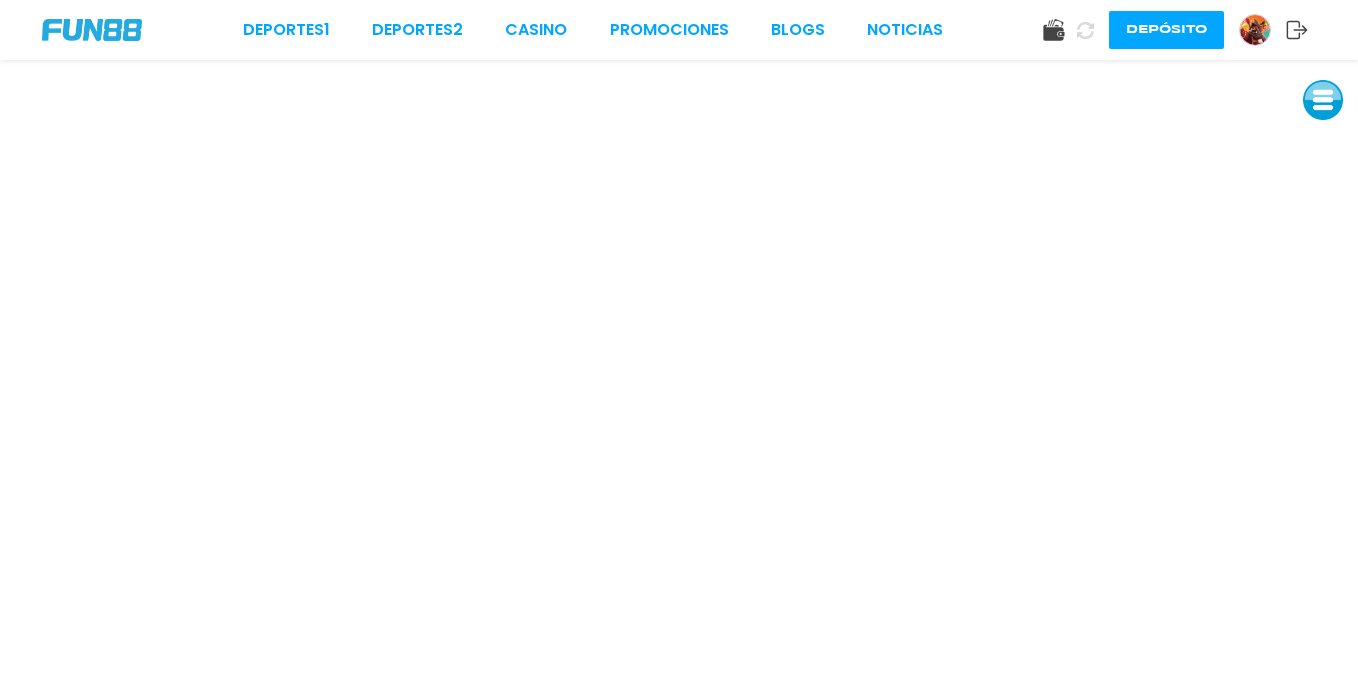 click at bounding box center (1323, 100) 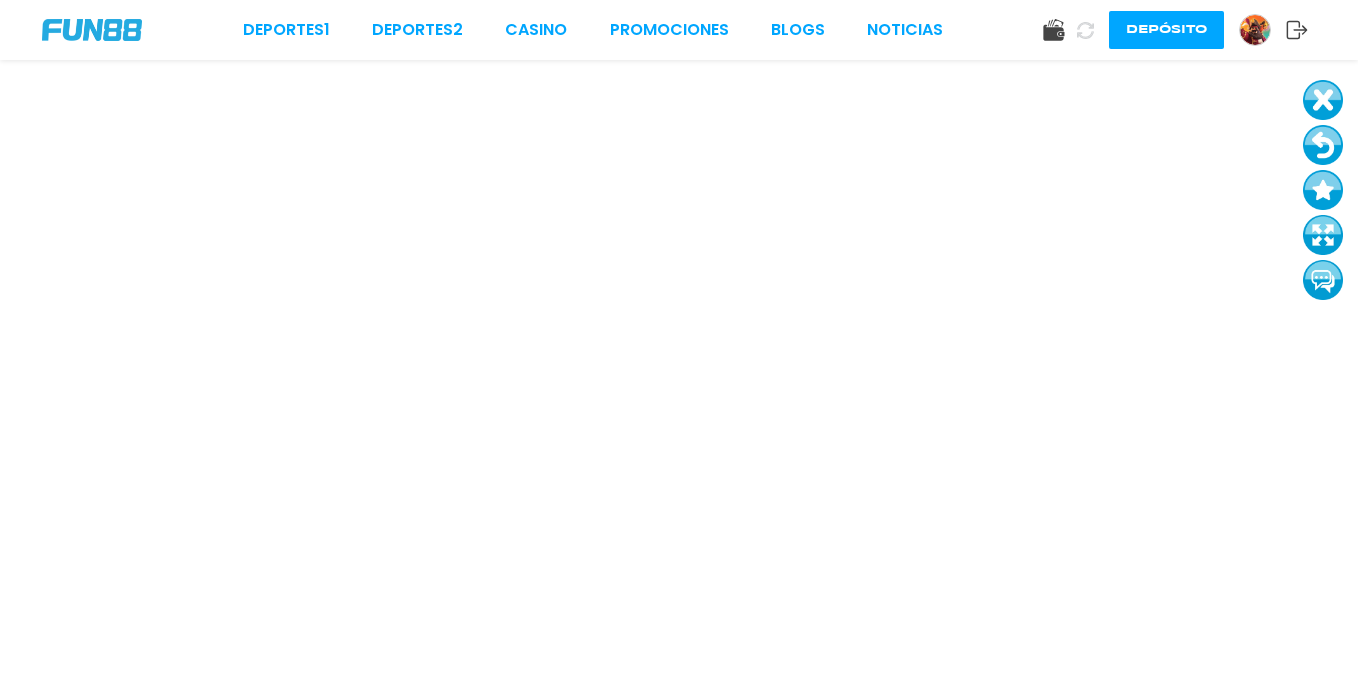 click at bounding box center [1323, 145] 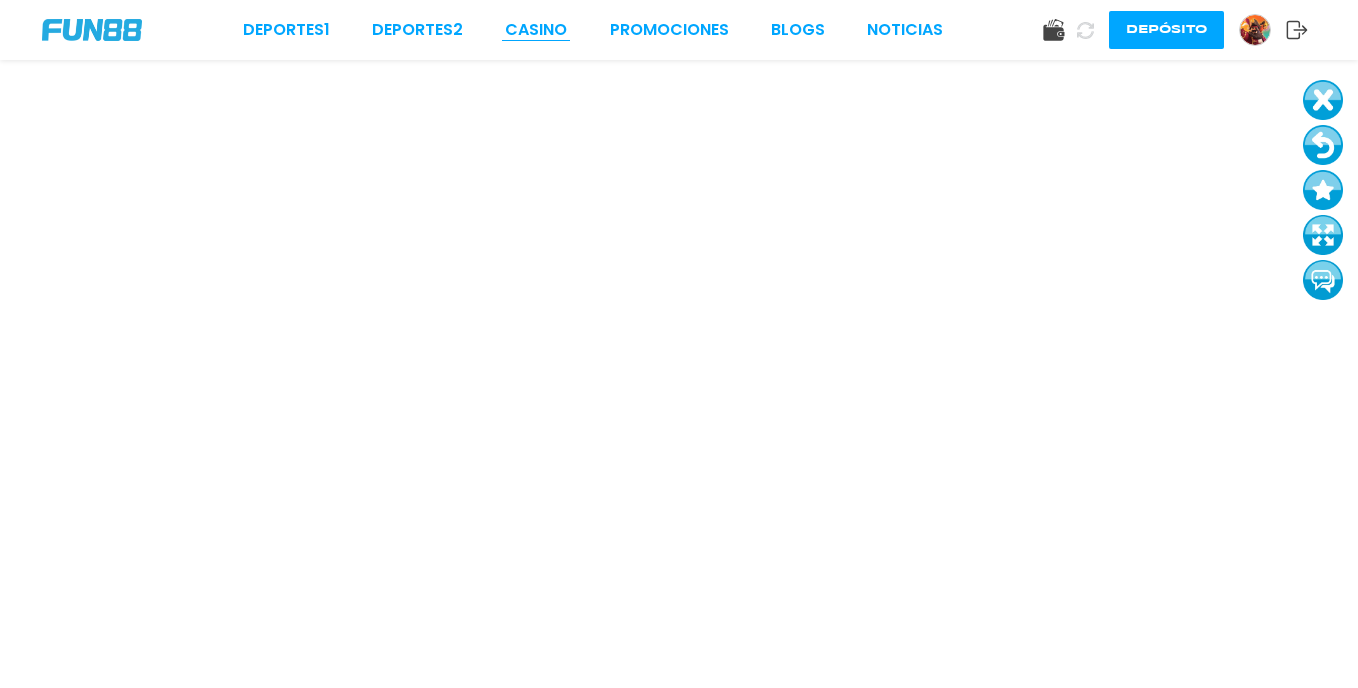 click on "CASINO" at bounding box center (536, 30) 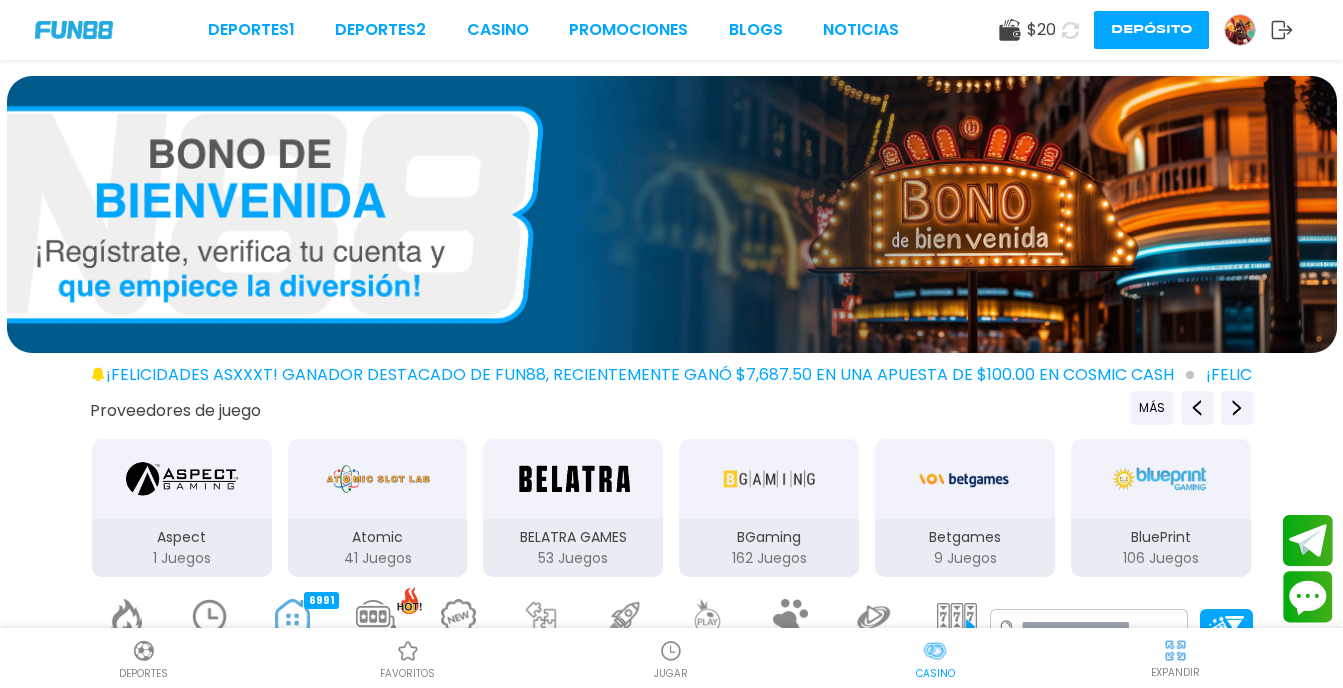 click at bounding box center [542, 616] 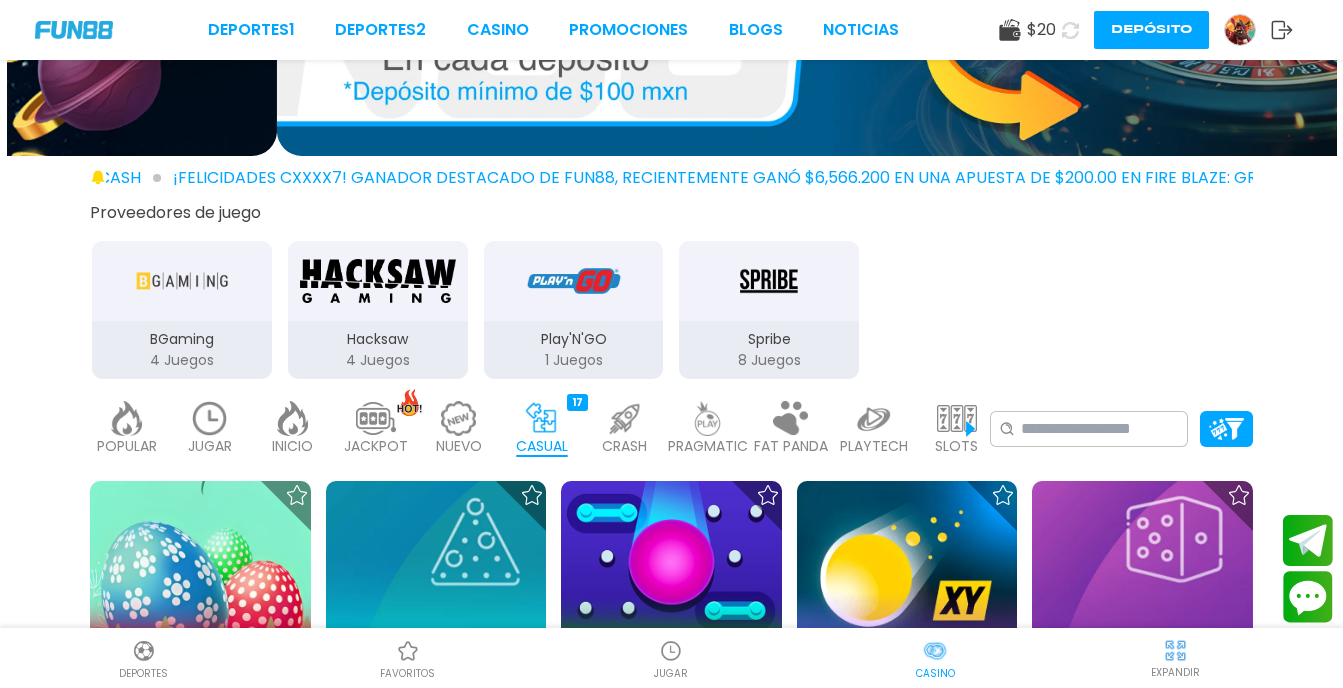 scroll, scrollTop: 200, scrollLeft: 0, axis: vertical 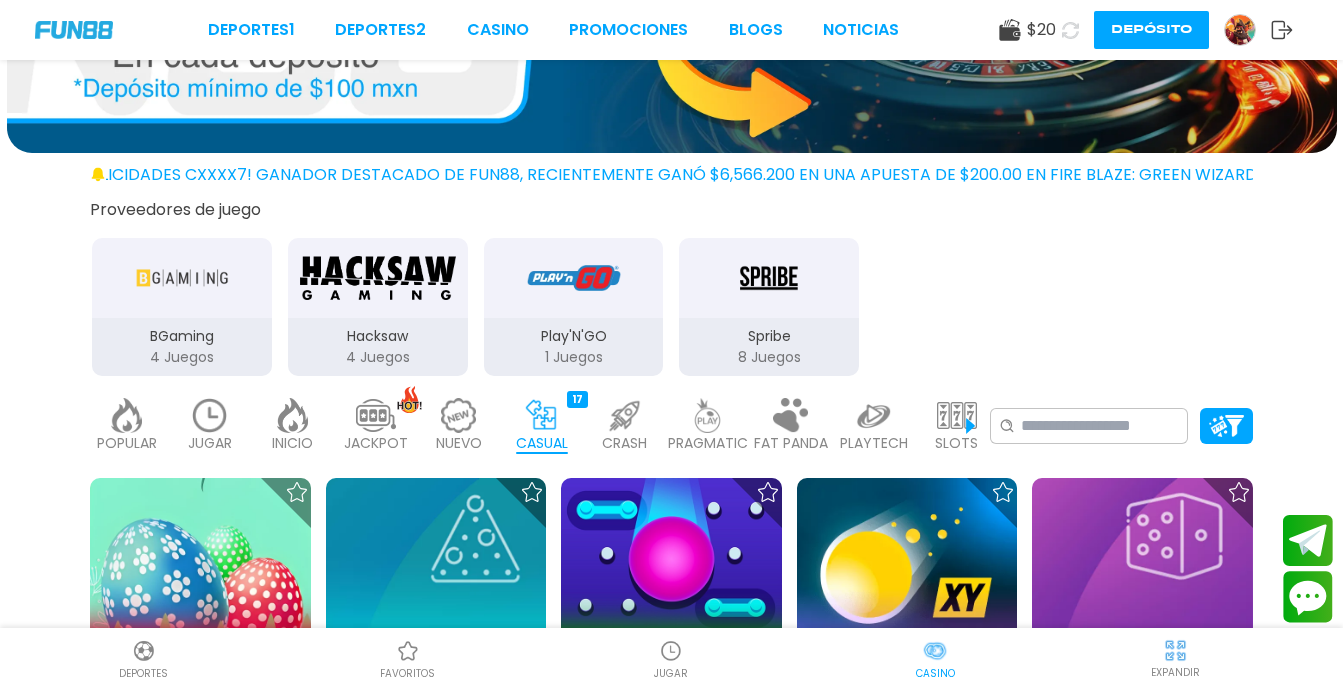click at bounding box center [182, 278] 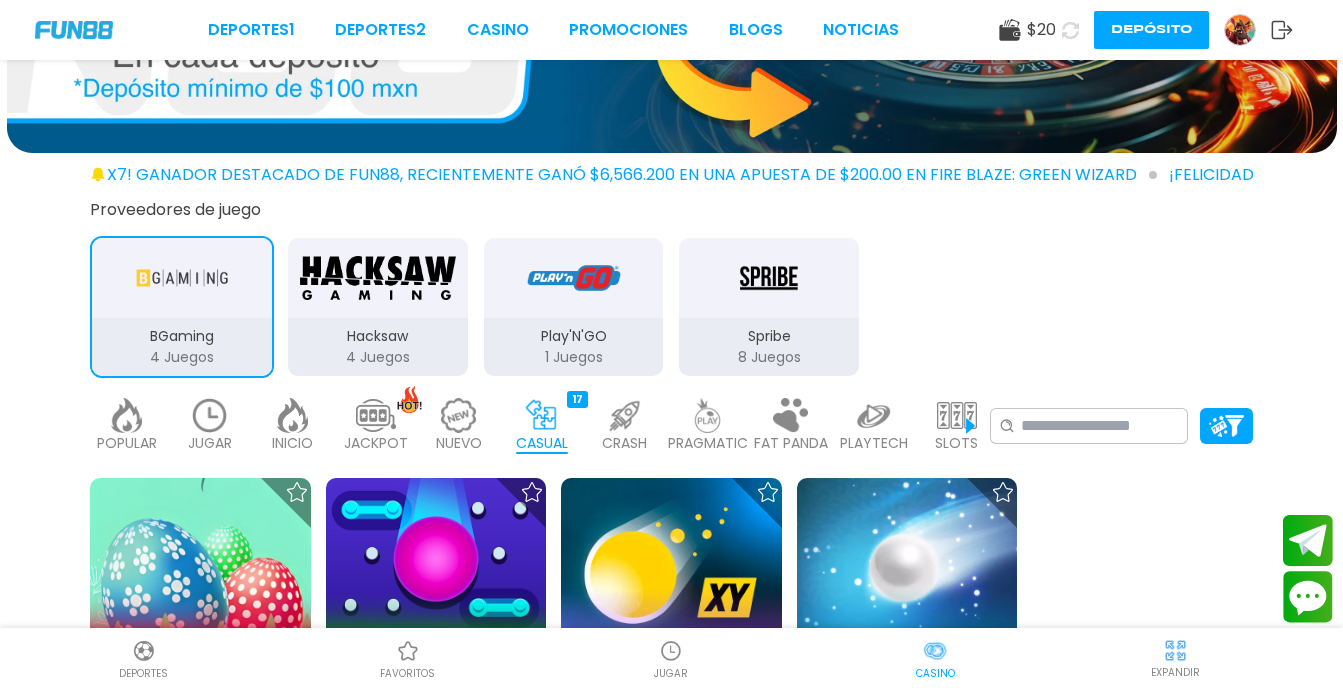type 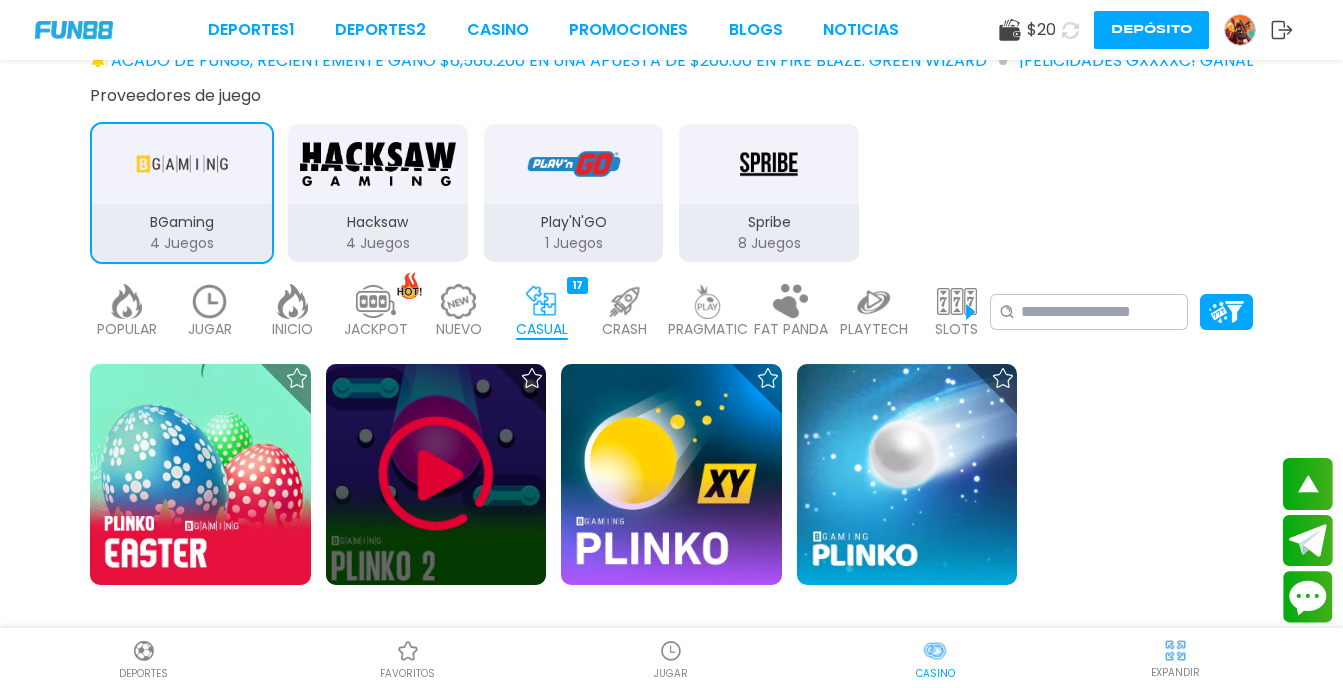 scroll, scrollTop: 280, scrollLeft: 0, axis: vertical 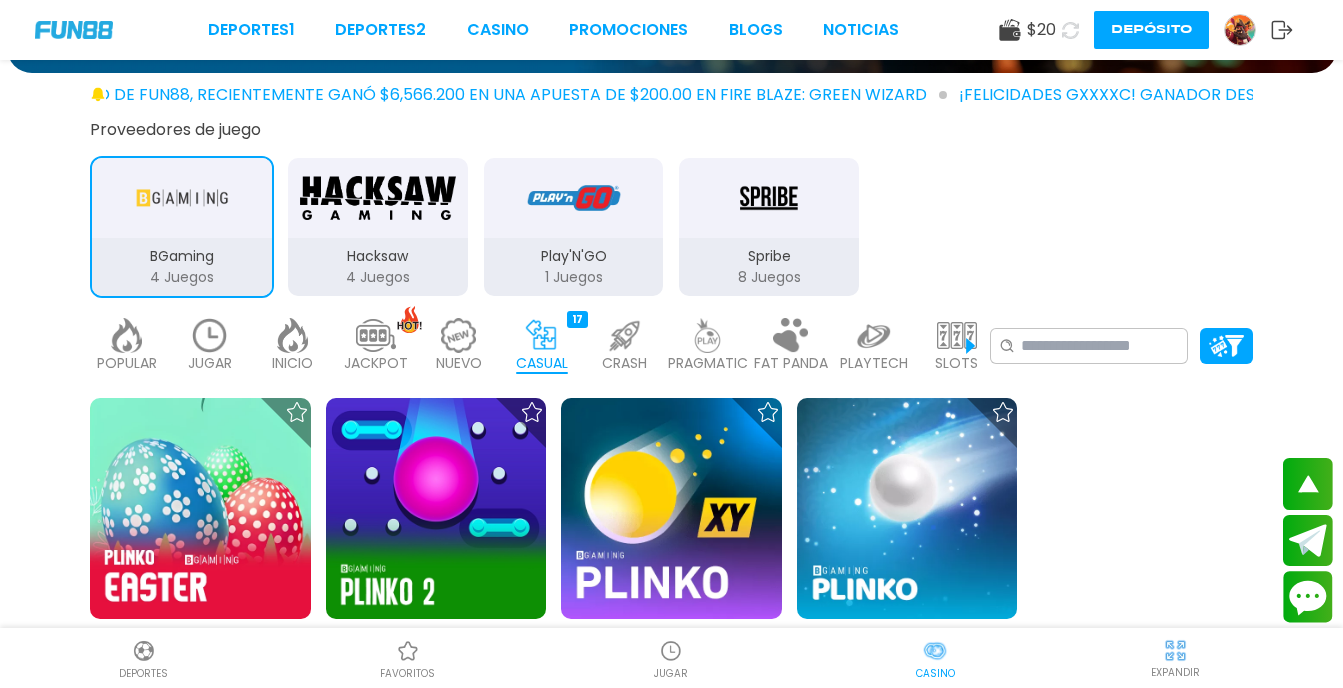click on "Hacksaw 4   Juegos" at bounding box center (378, 267) 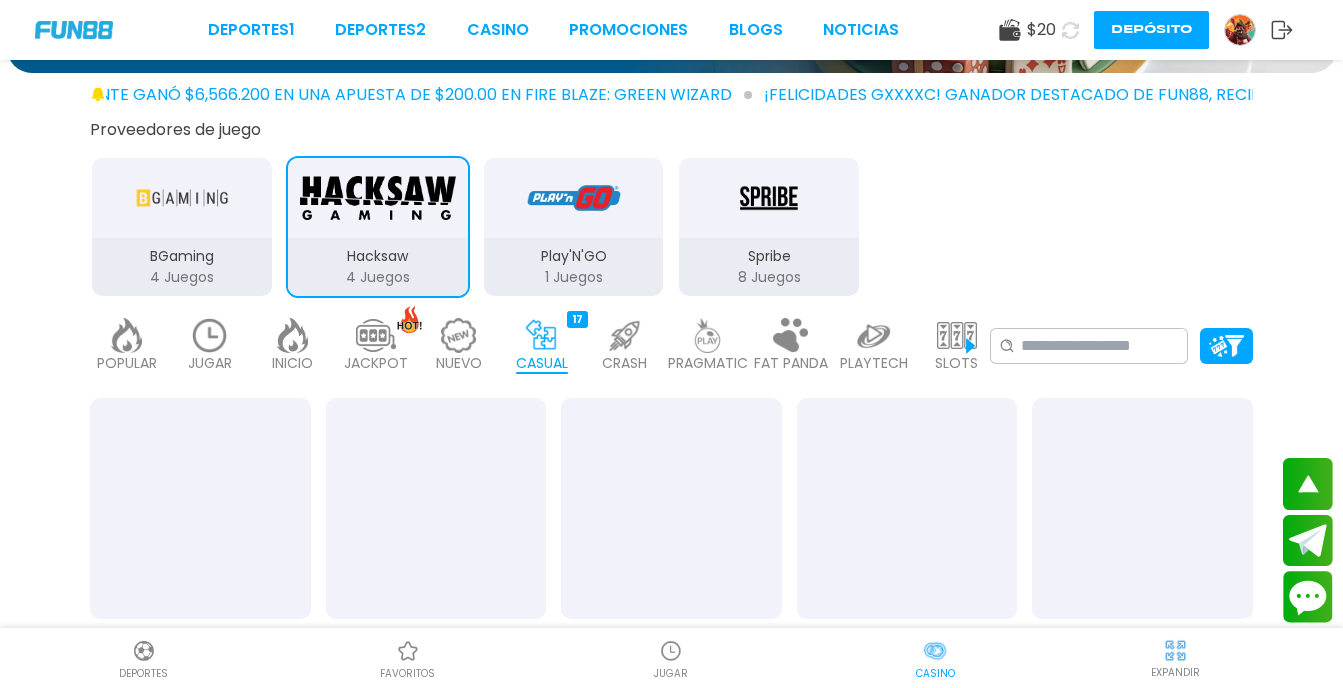 click at bounding box center [574, 198] 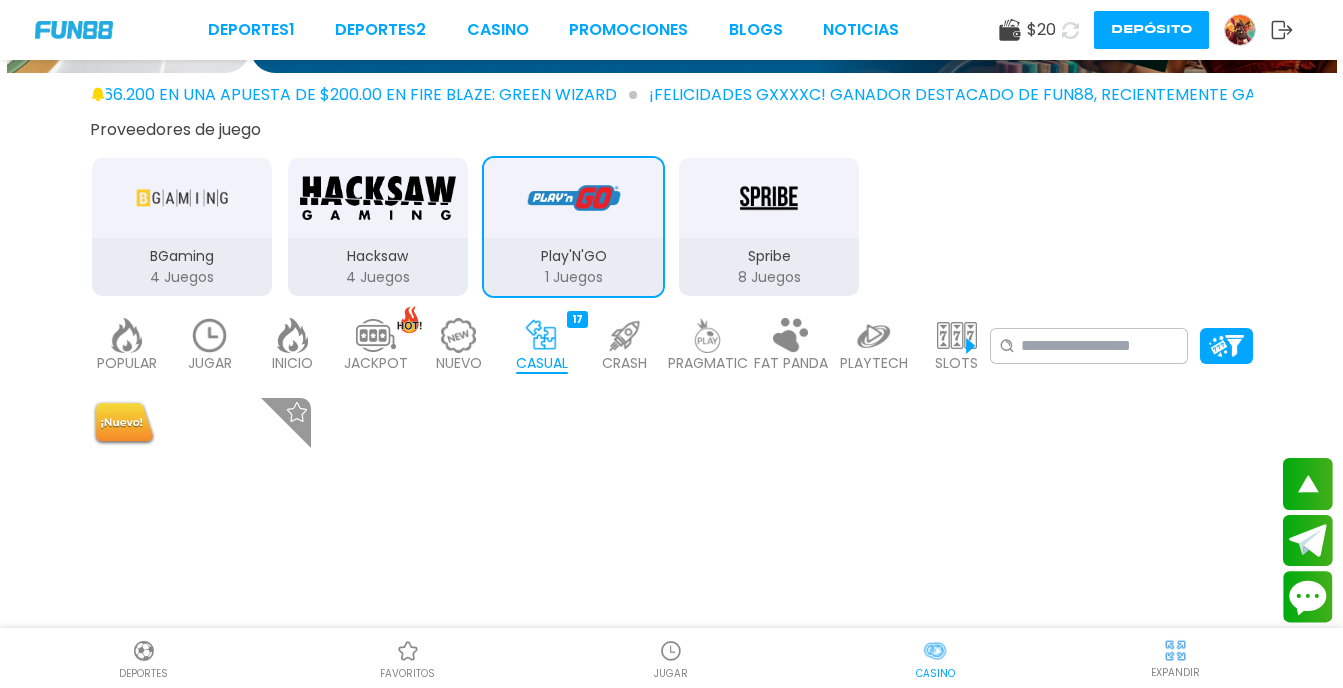 click at bounding box center (769, 198) 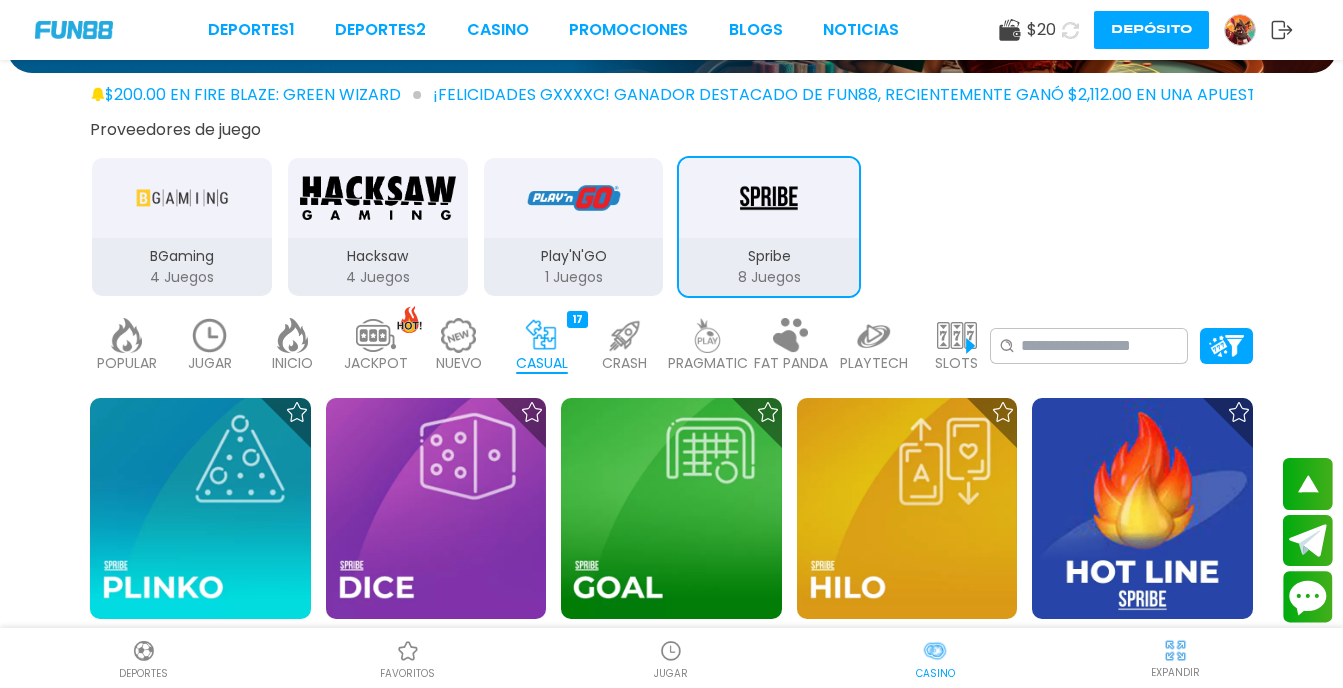 click on "FAT PANDA" at bounding box center [791, 363] 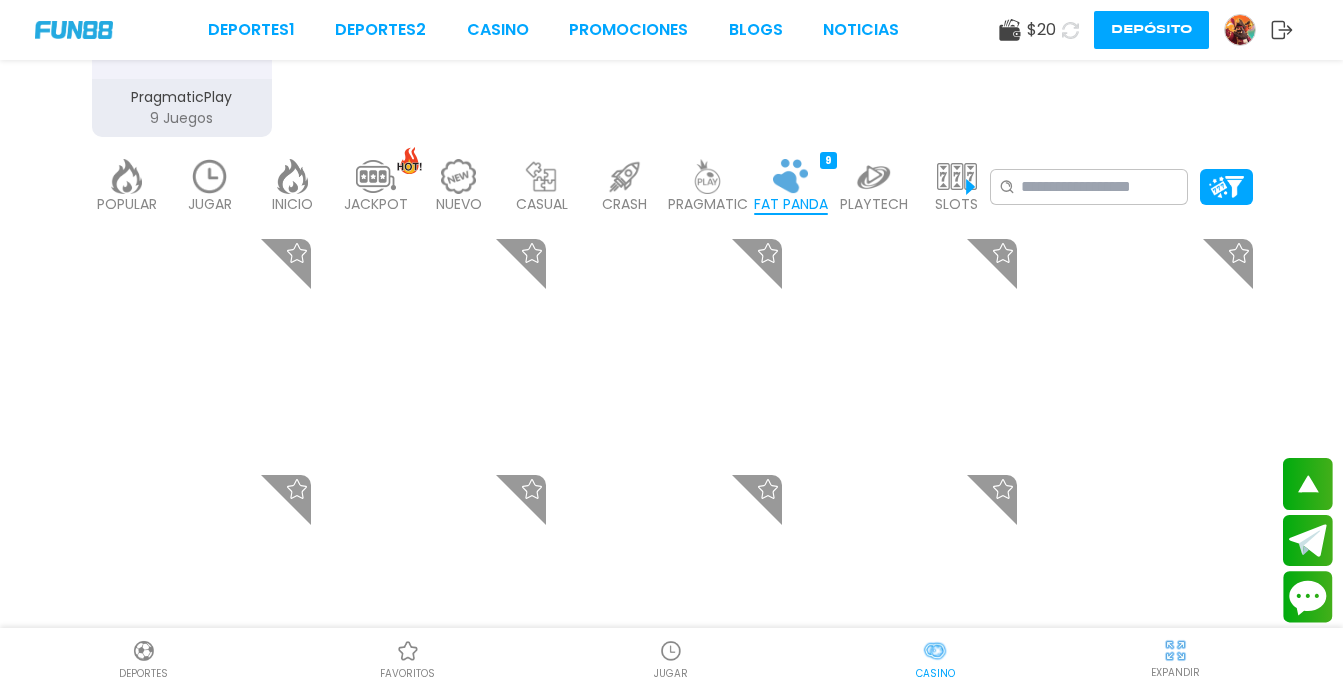 scroll, scrollTop: 400, scrollLeft: 0, axis: vertical 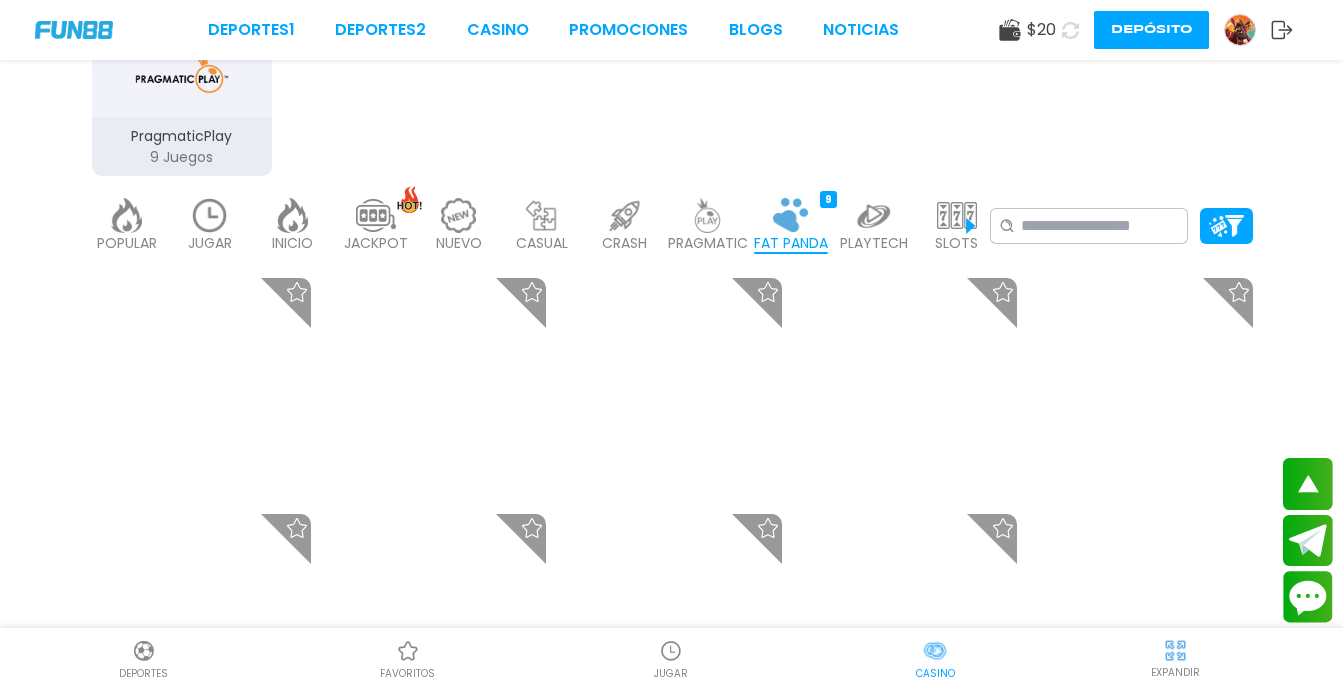 click at bounding box center [127, 215] 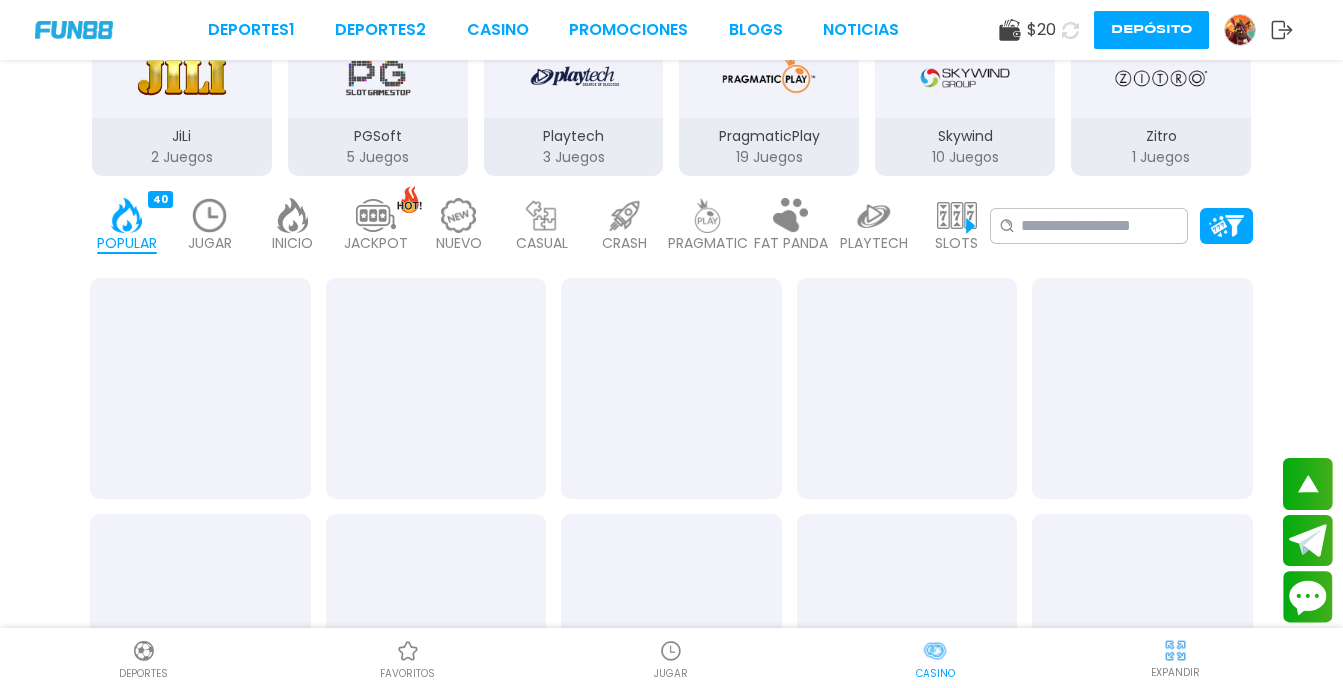 click on "JiLi" at bounding box center (182, 136) 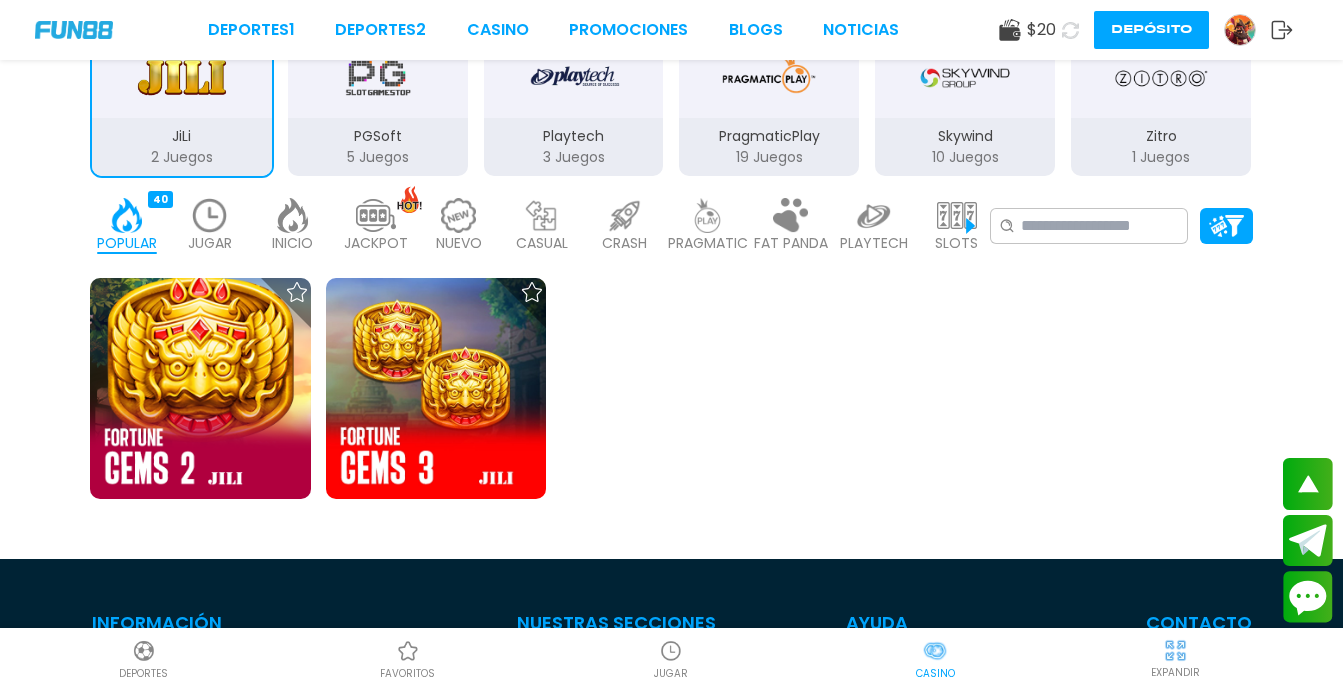 type 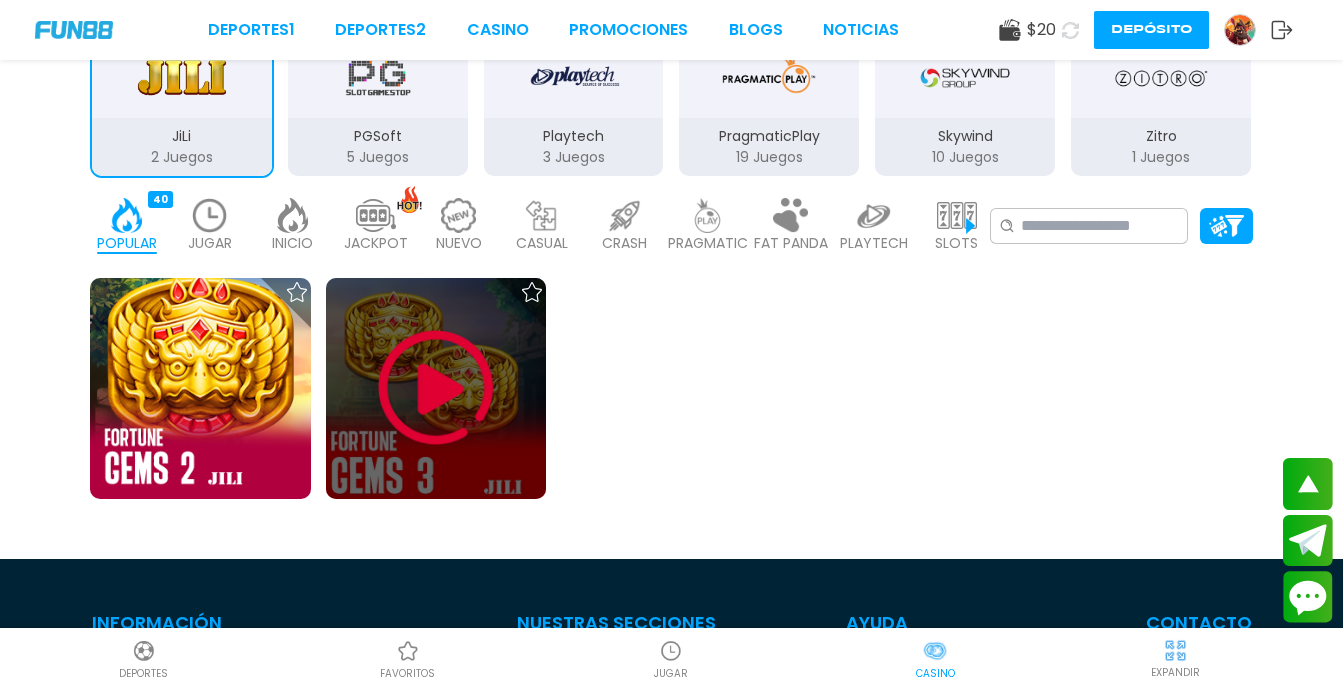 click at bounding box center (436, 388) 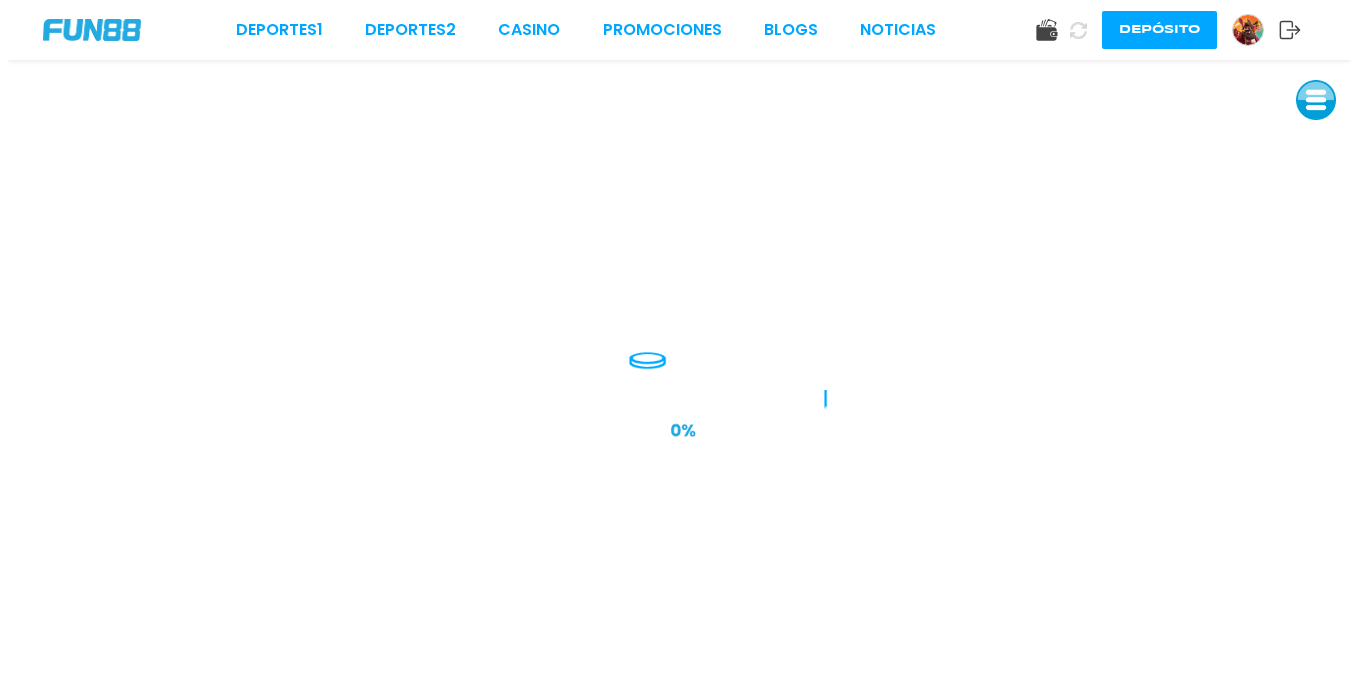 scroll, scrollTop: 0, scrollLeft: 0, axis: both 